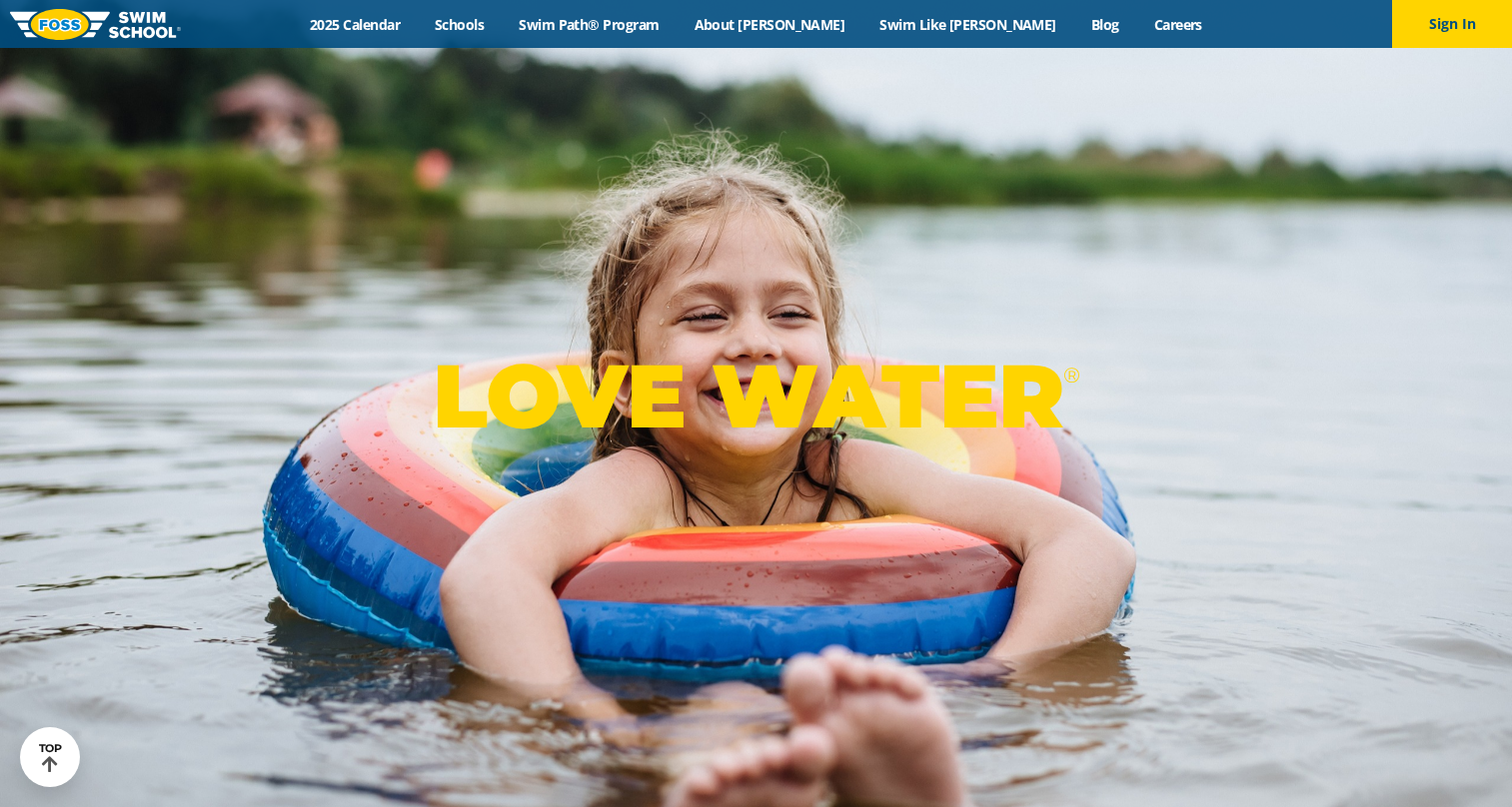 scroll, scrollTop: 292, scrollLeft: 0, axis: vertical 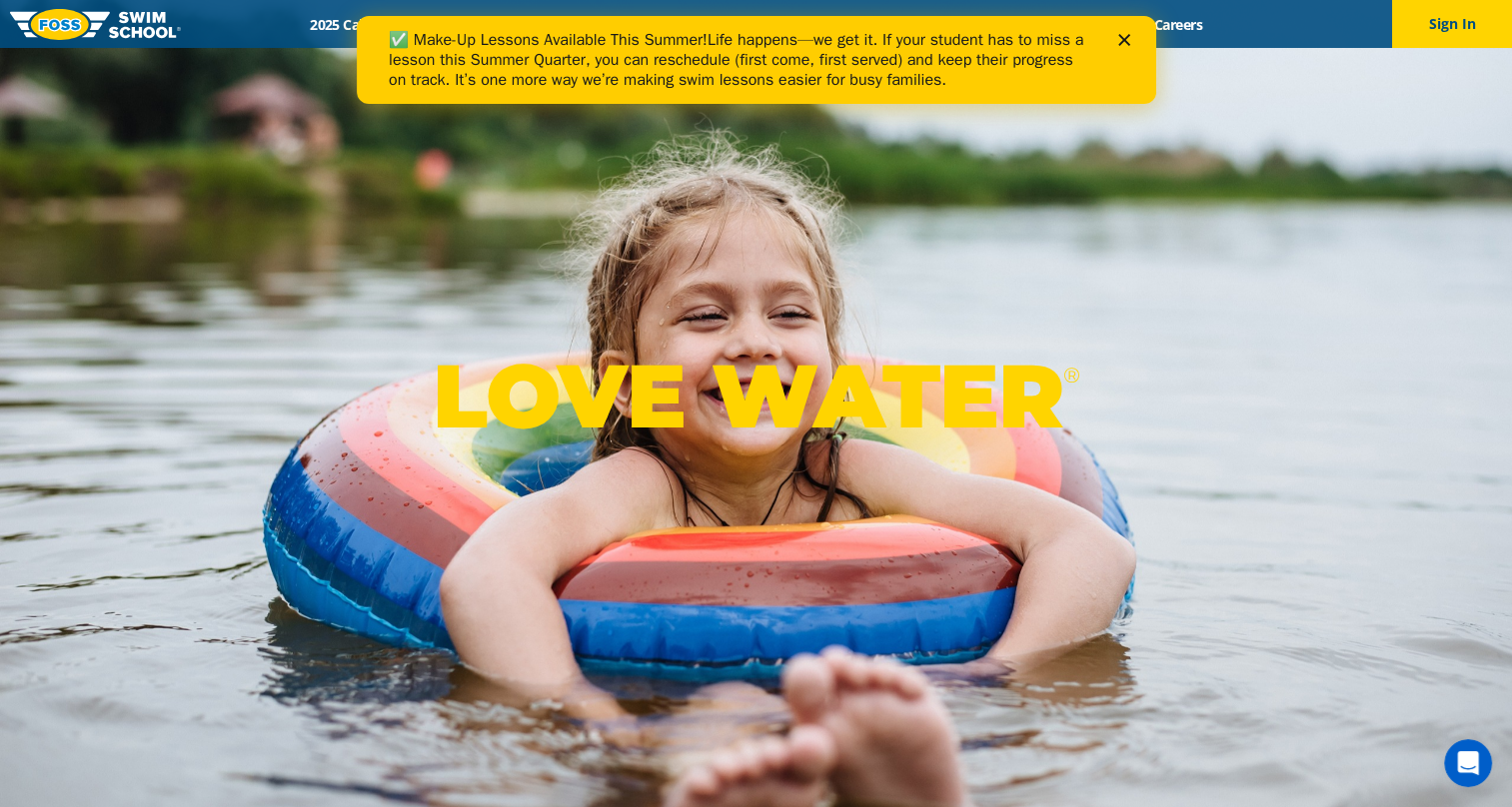 click 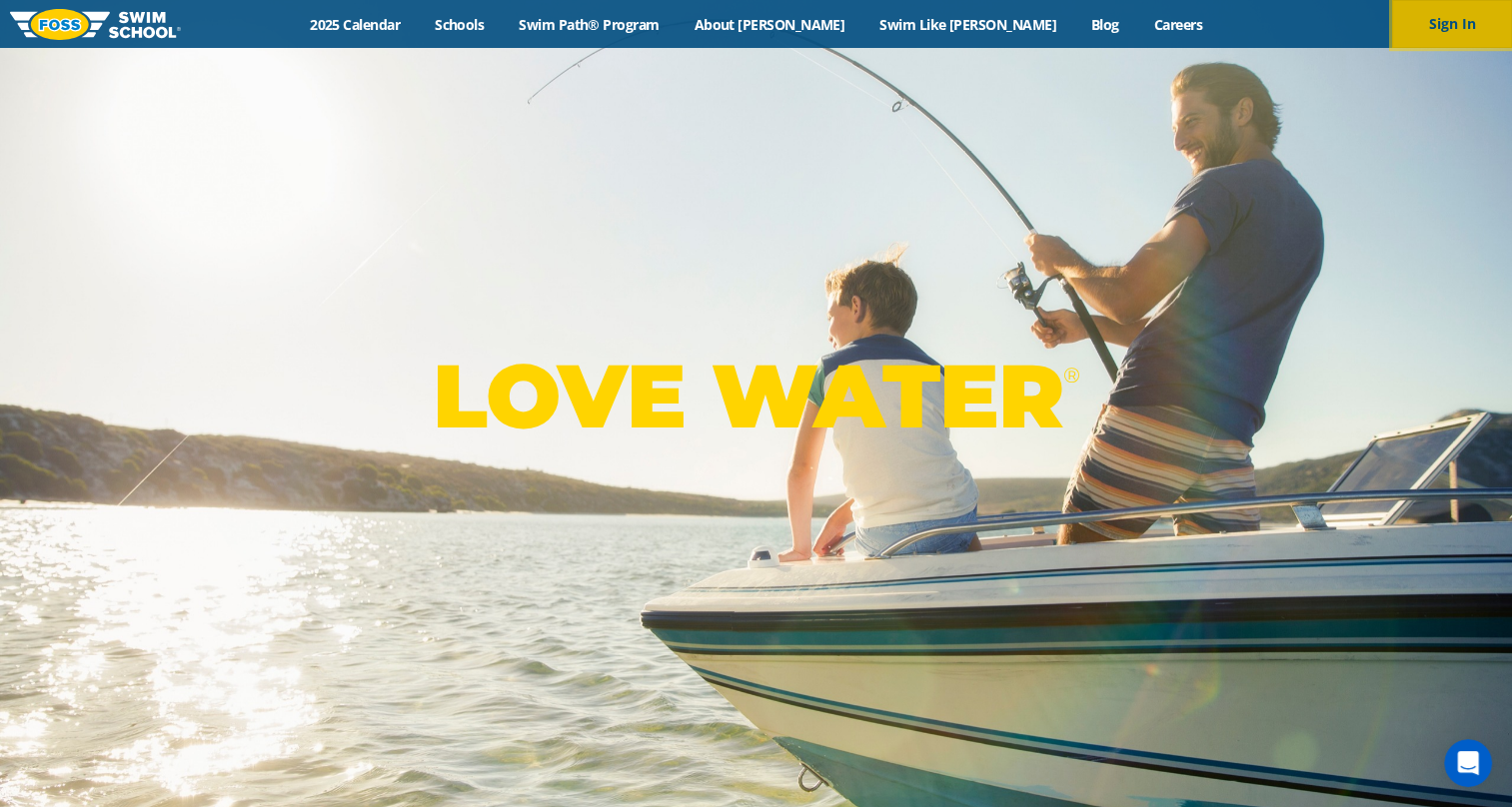 click on "Sign In" at bounding box center [1452, 24] 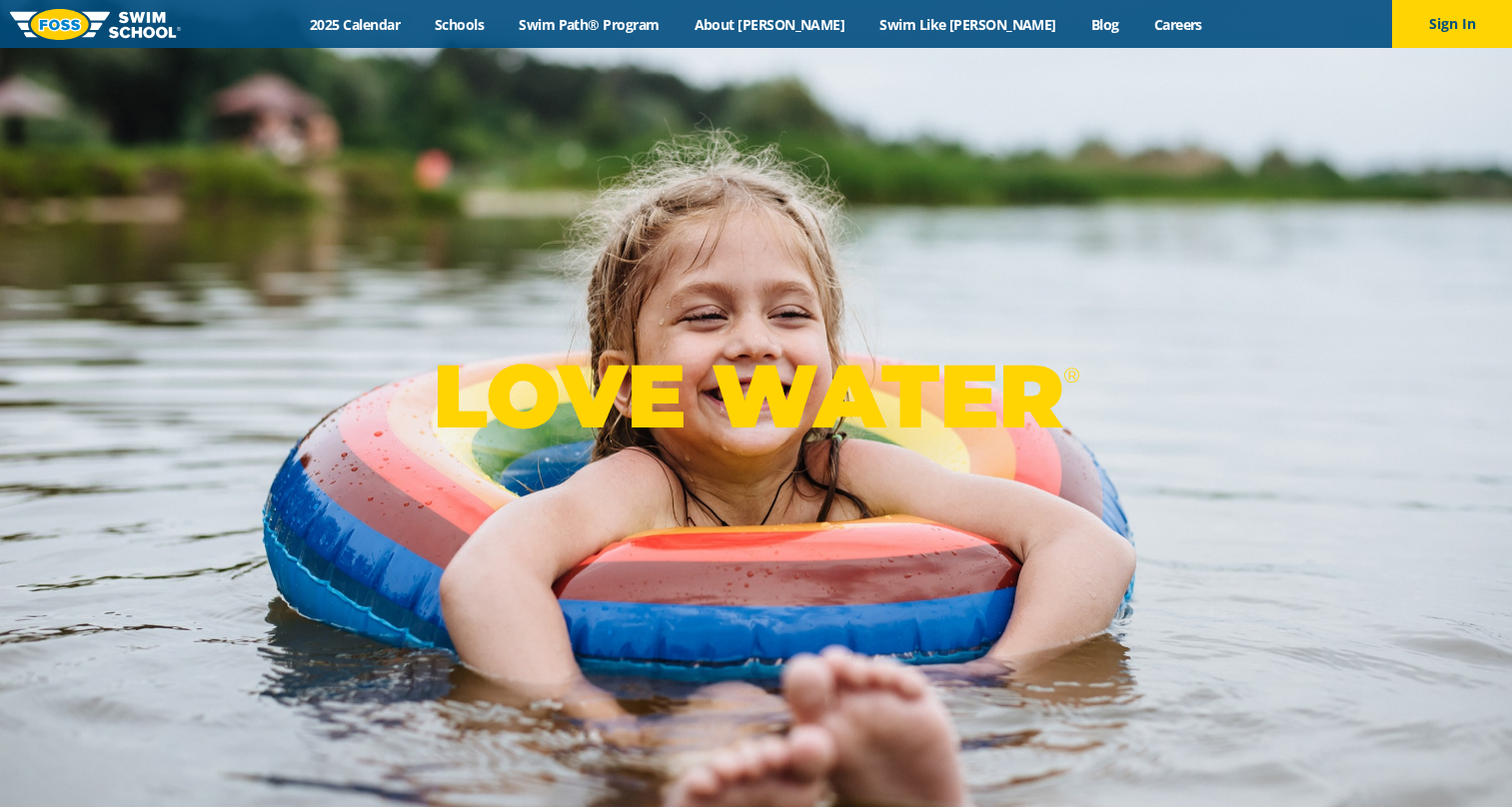 scroll, scrollTop: 0, scrollLeft: 0, axis: both 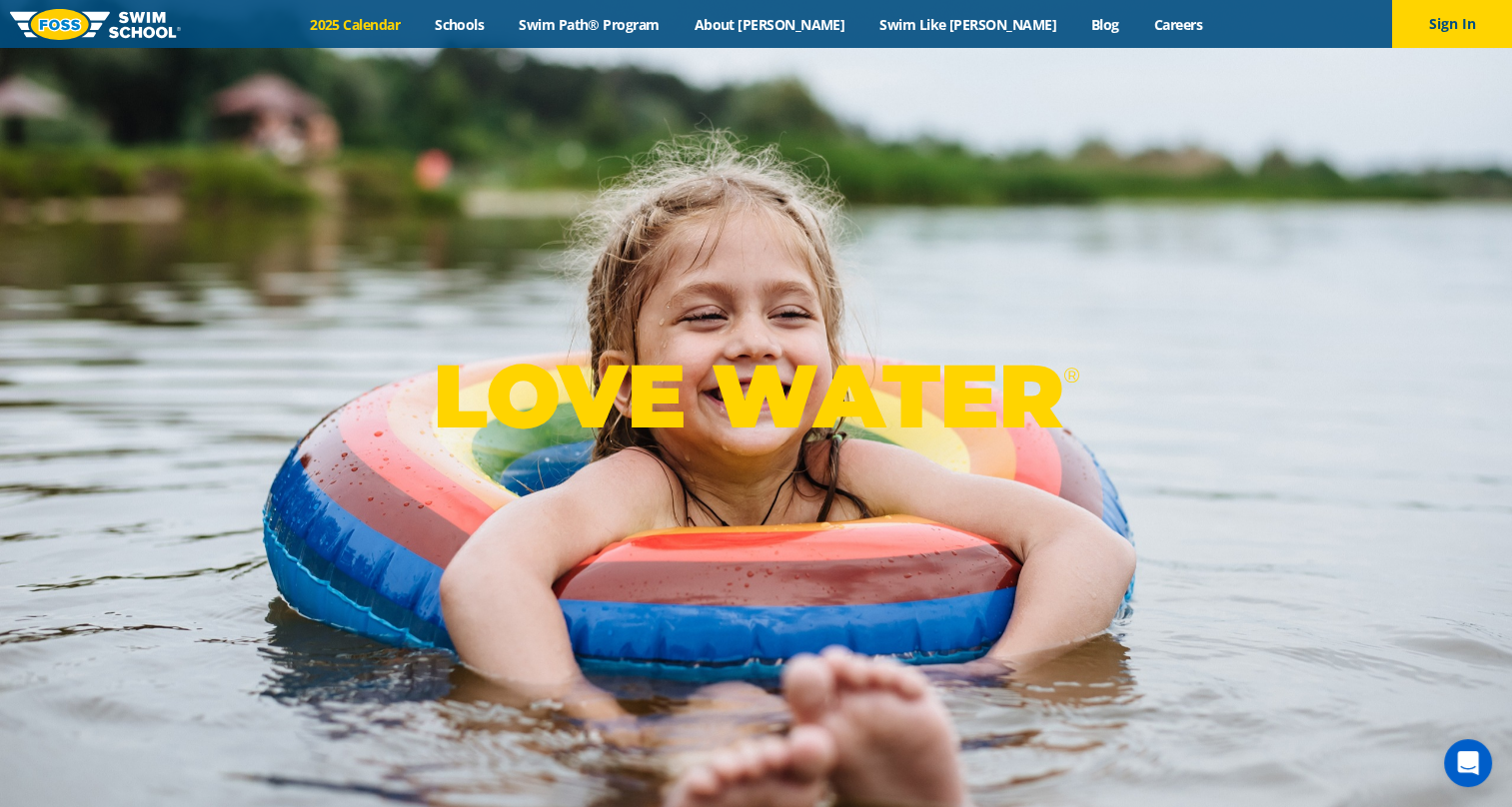 click on "2025 Calendar" at bounding box center (355, 24) 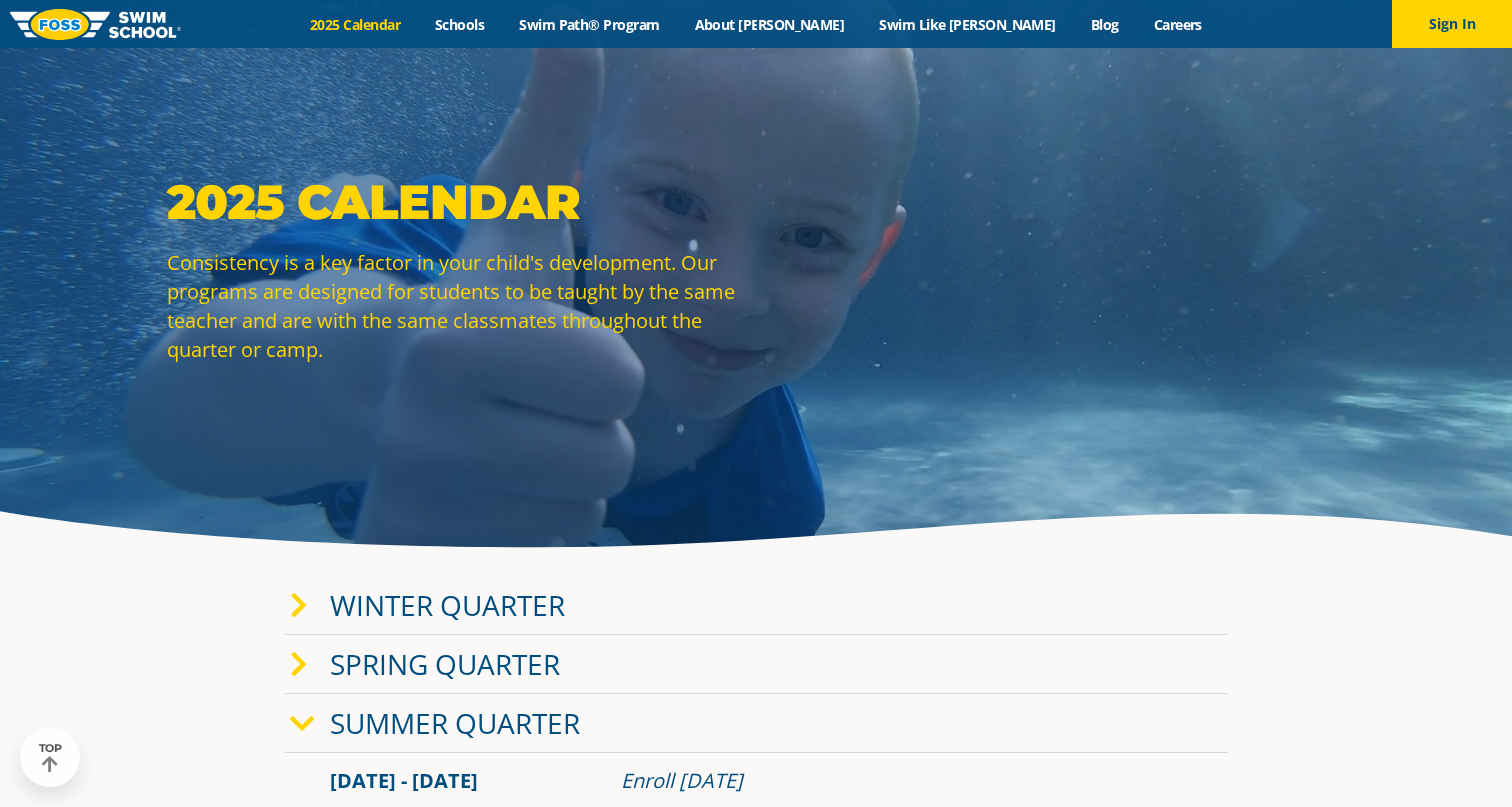scroll, scrollTop: 315, scrollLeft: 0, axis: vertical 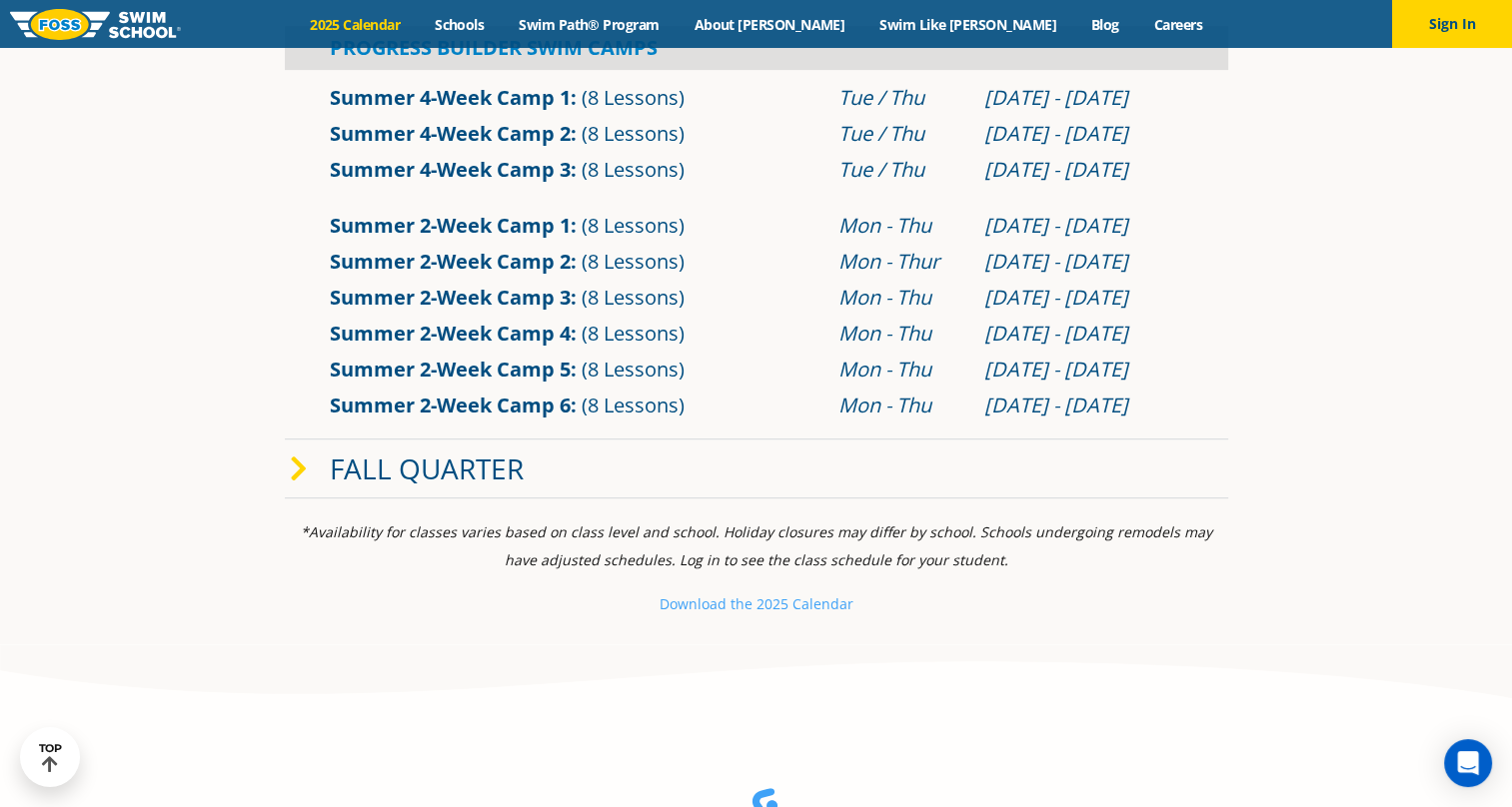 click at bounding box center (299, 469) 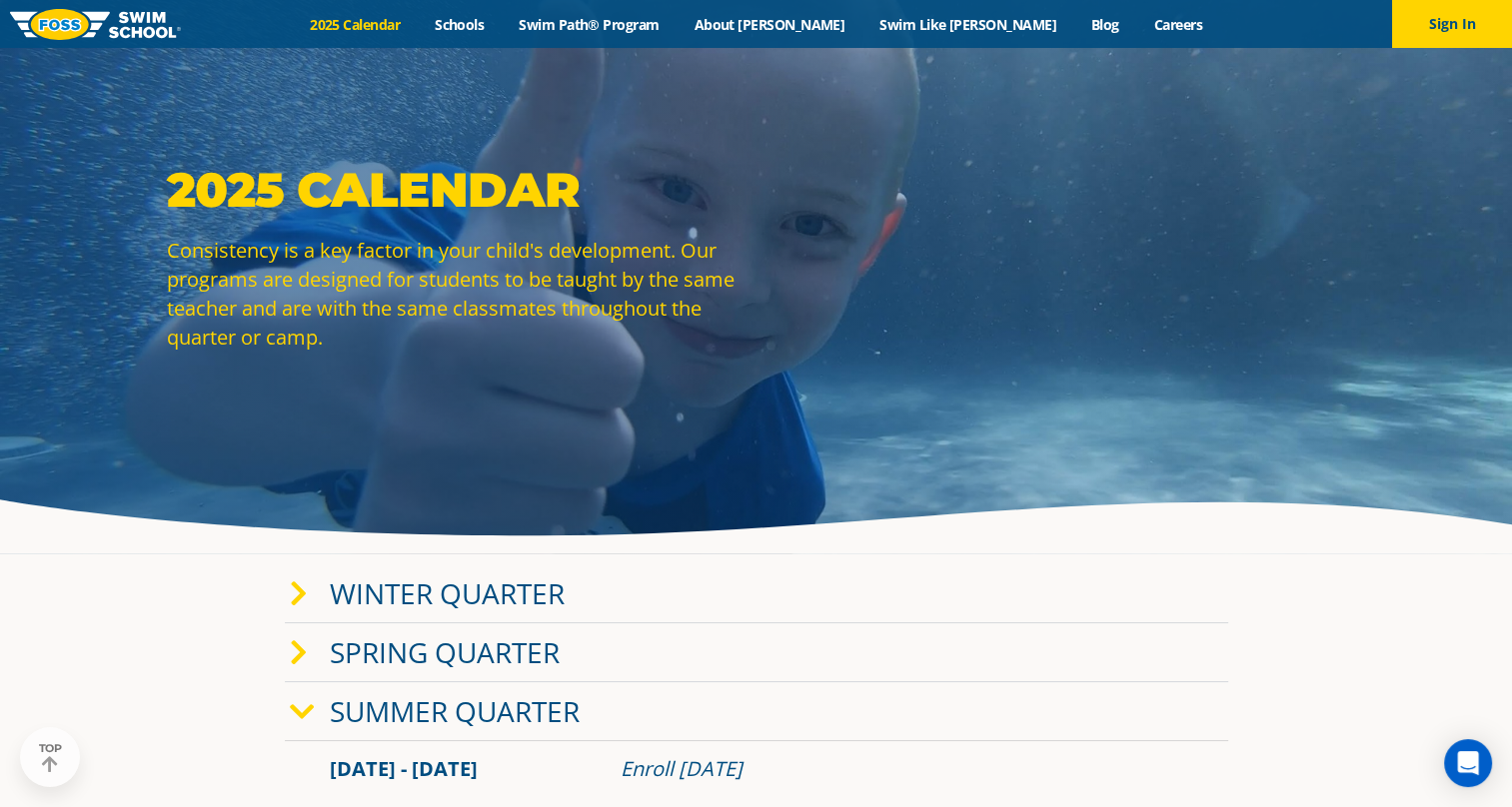 scroll, scrollTop: 11, scrollLeft: 0, axis: vertical 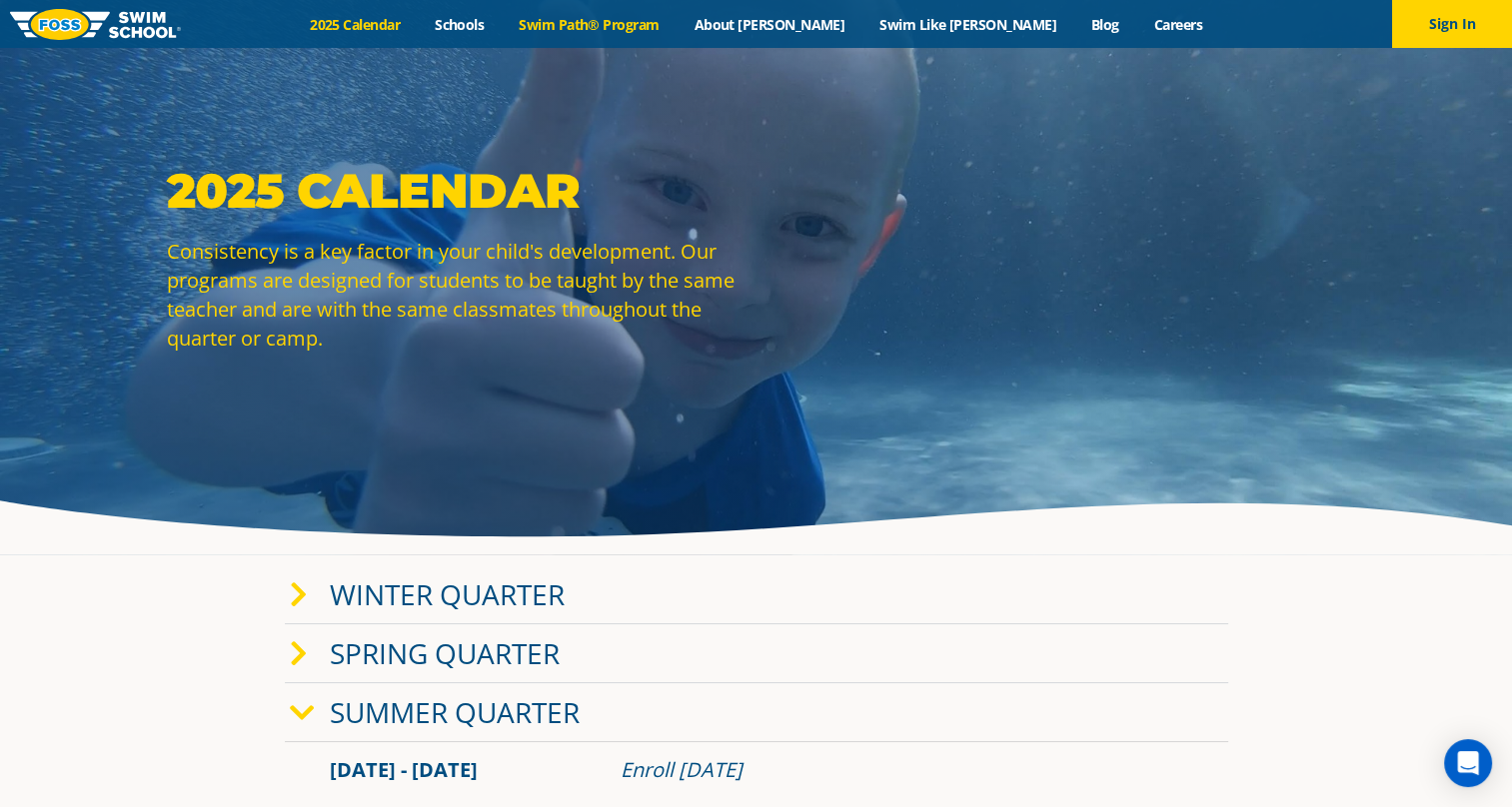 click on "Swim Path® Program" at bounding box center (589, 24) 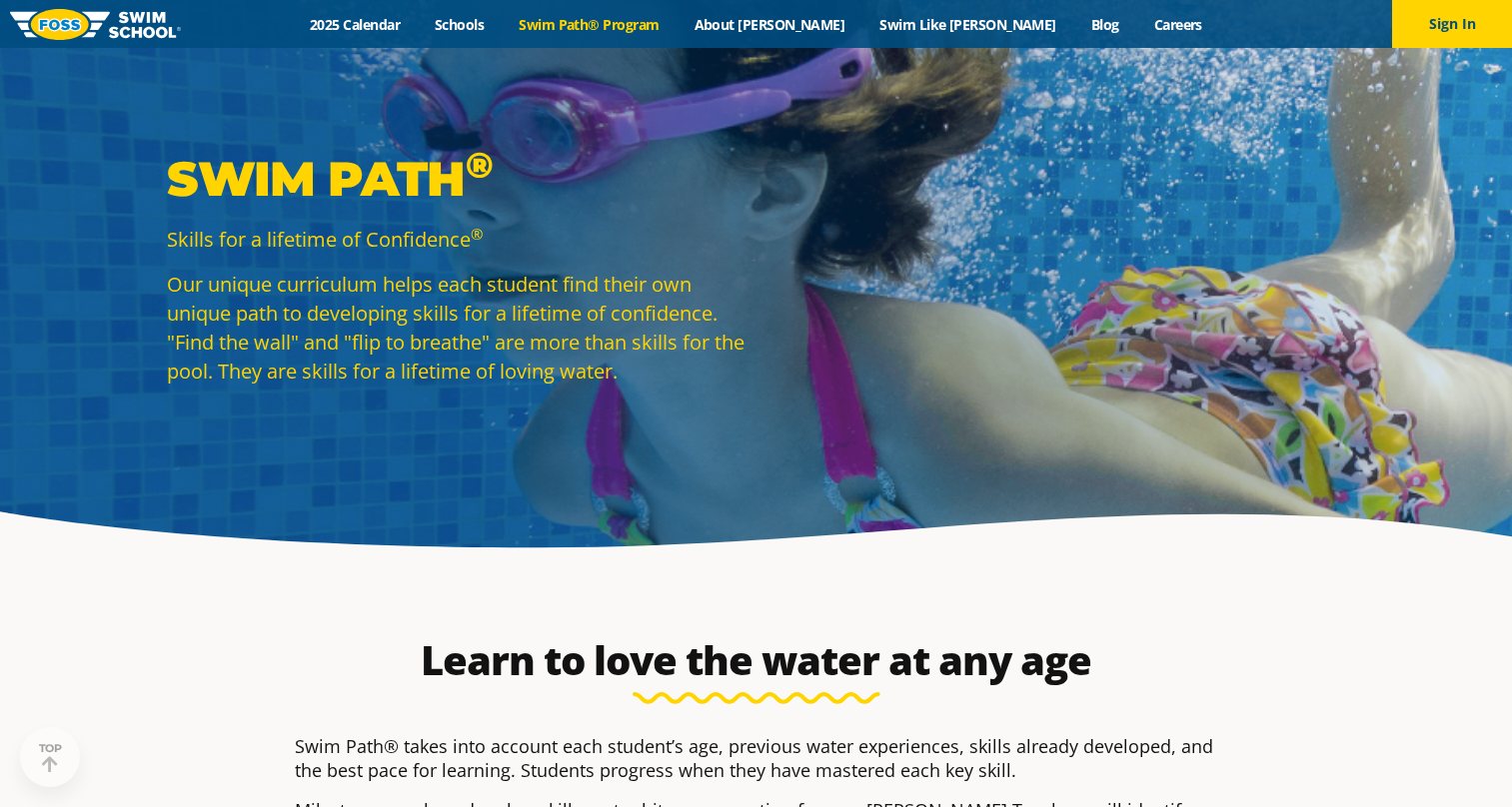 scroll, scrollTop: 635, scrollLeft: 0, axis: vertical 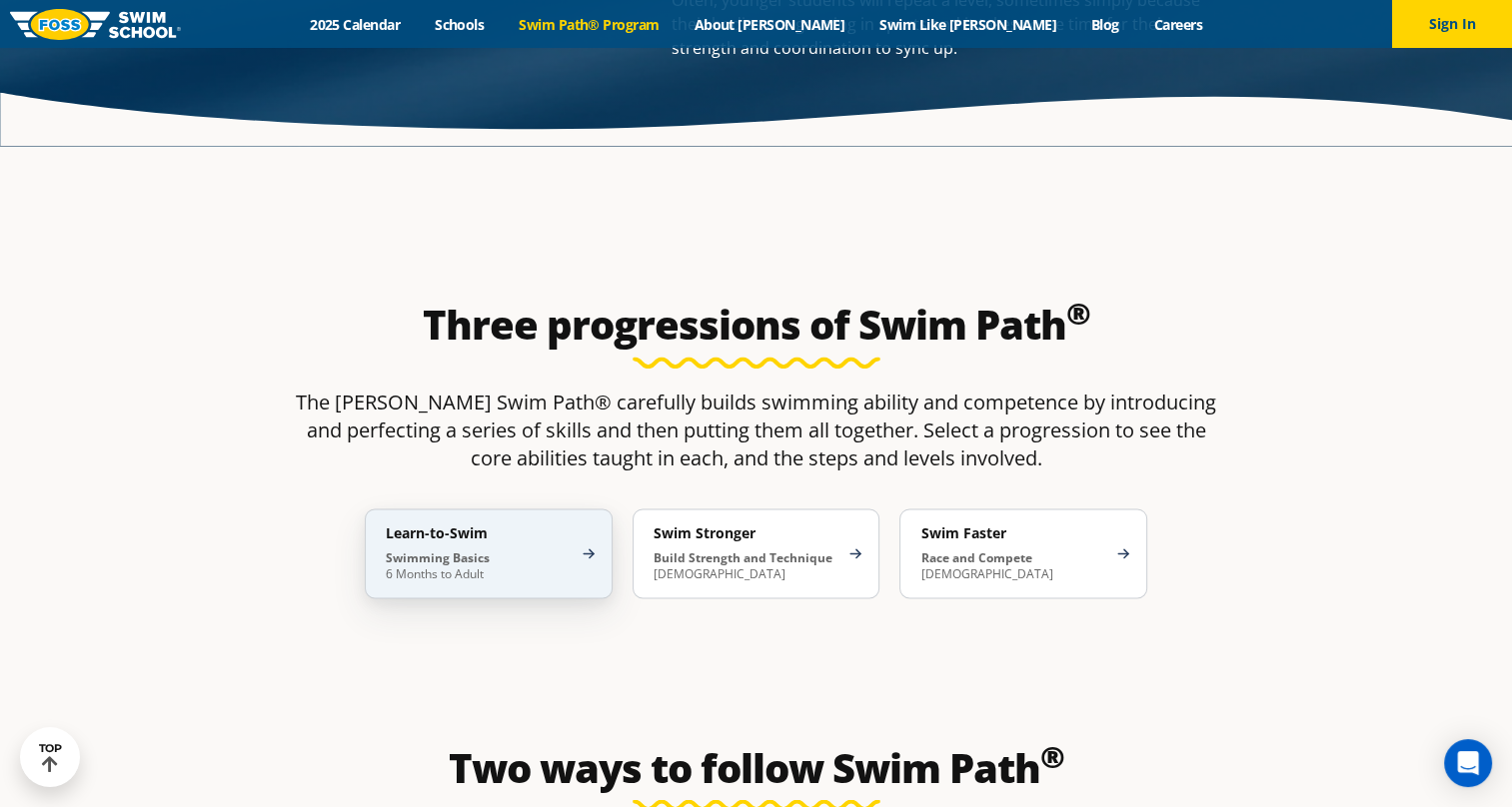 click on "Learn-to-Swim
Swimming Basics 6 Months to Adult" at bounding box center [489, 553] 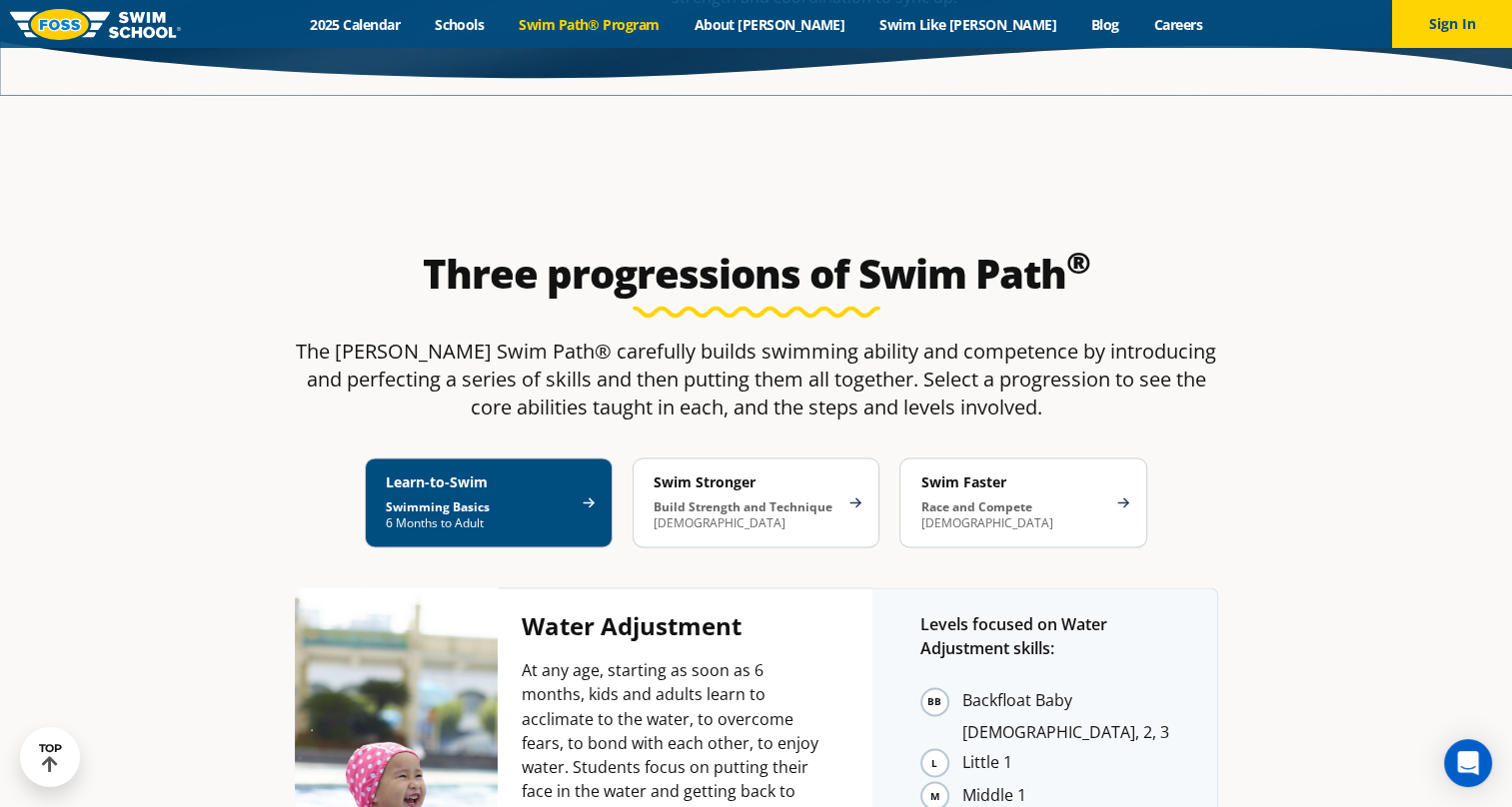 scroll, scrollTop: 3068, scrollLeft: 0, axis: vertical 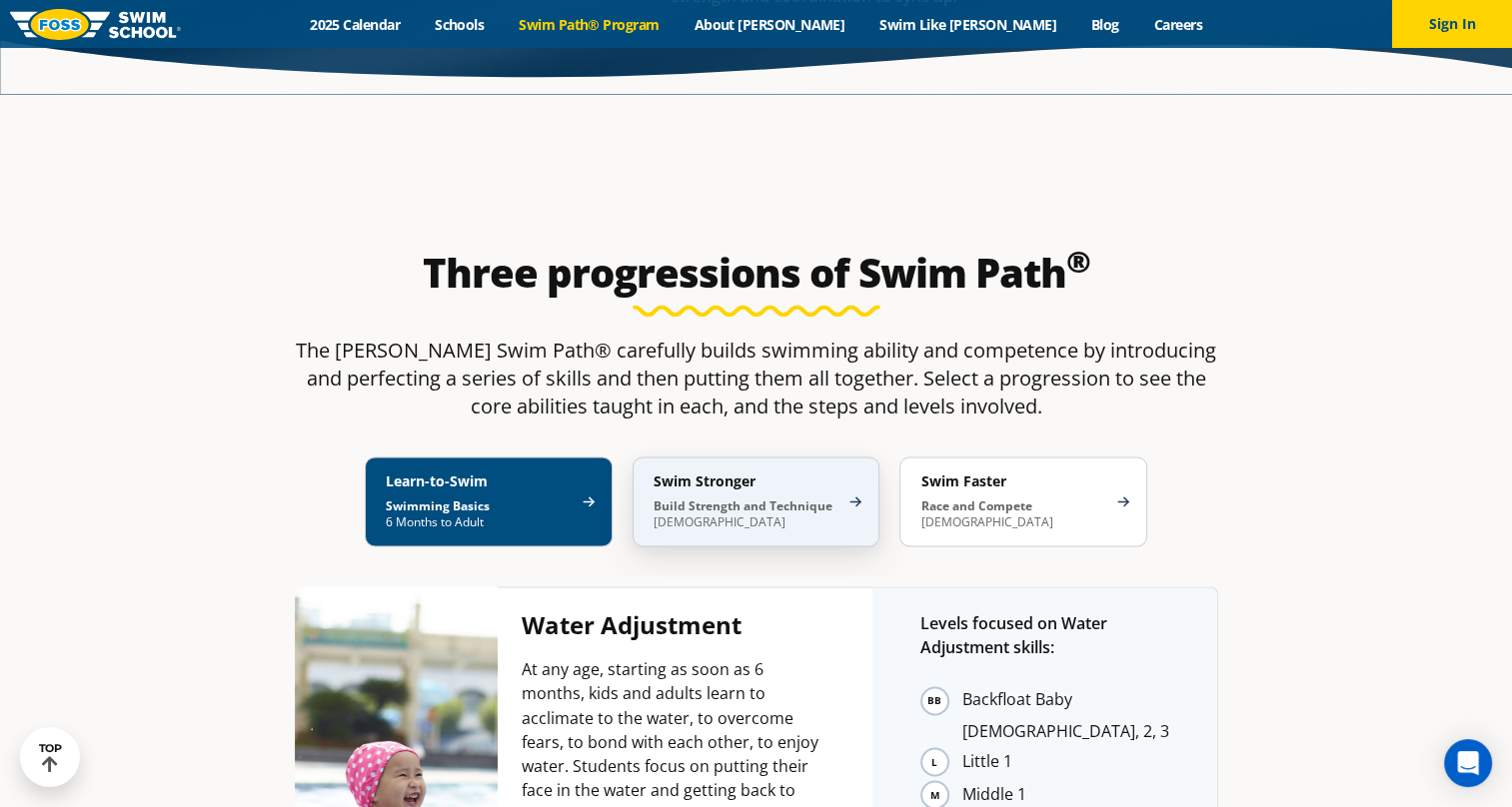 click on "Swim Stronger
Build Strength and Technique [DEMOGRAPHIC_DATA]" at bounding box center (756, 501) 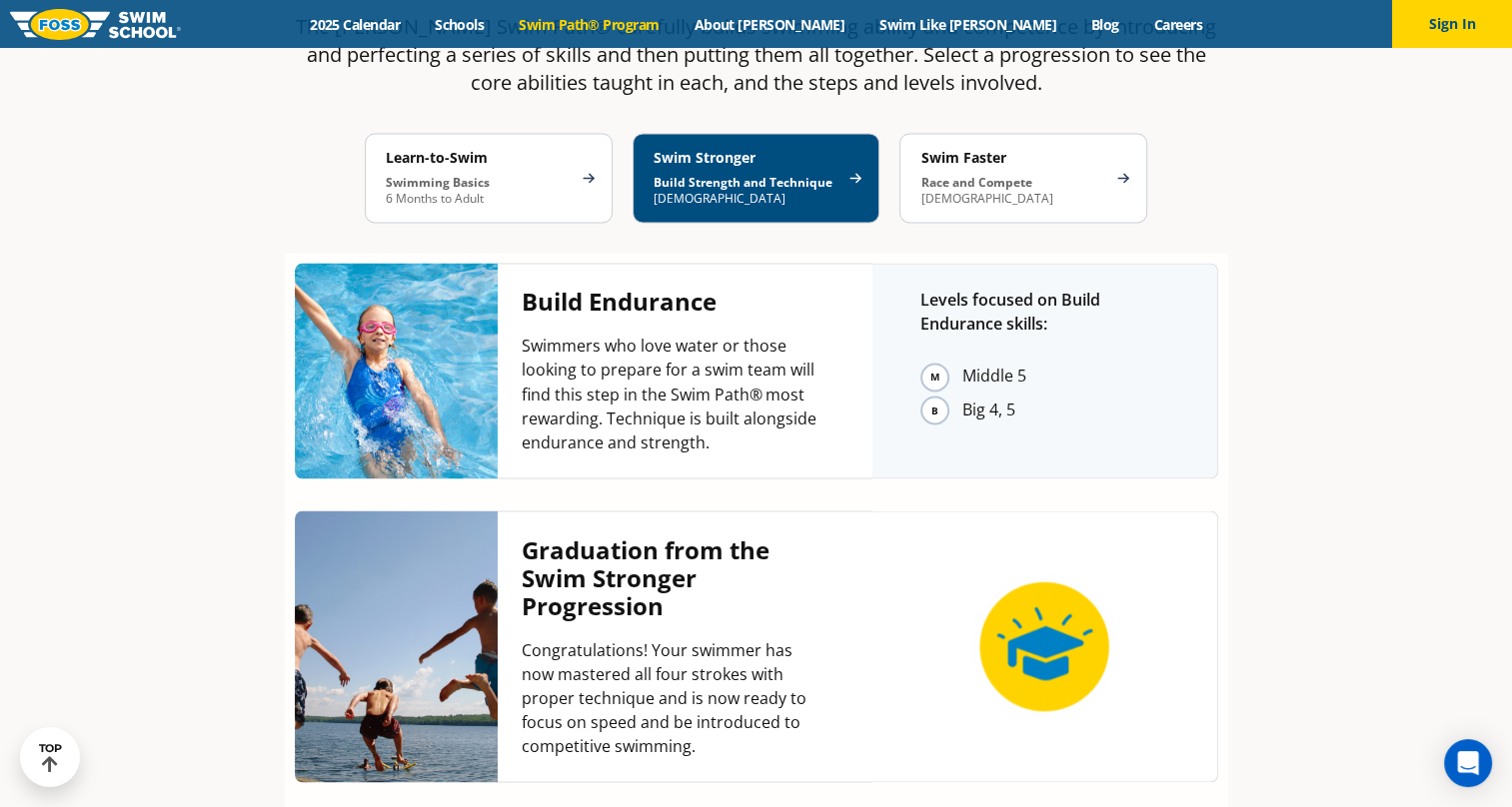 scroll, scrollTop: 2866, scrollLeft: 0, axis: vertical 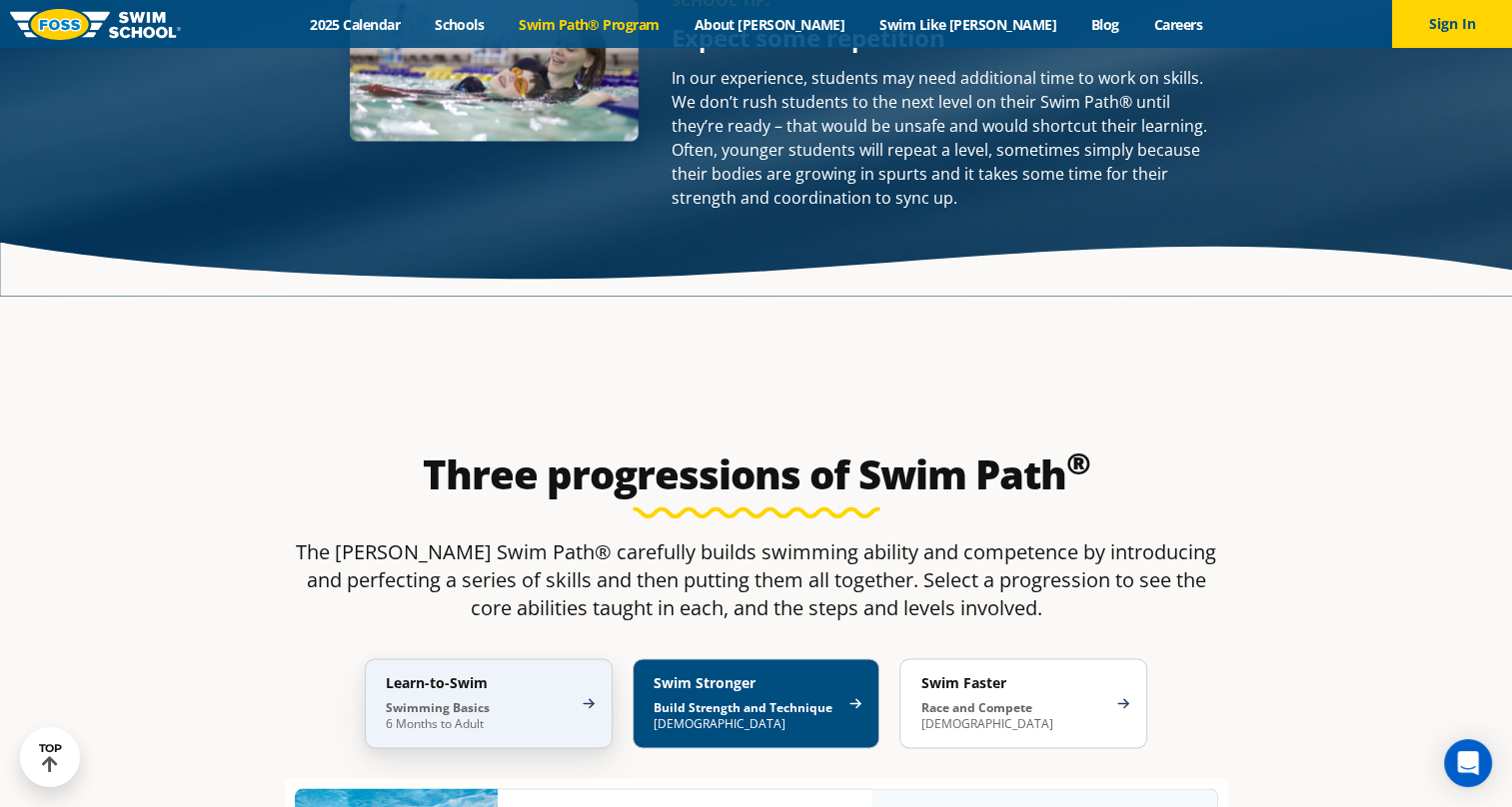 click on "Learn-to-Swim
Swimming Basics 6 Months to Adult" at bounding box center [489, 703] 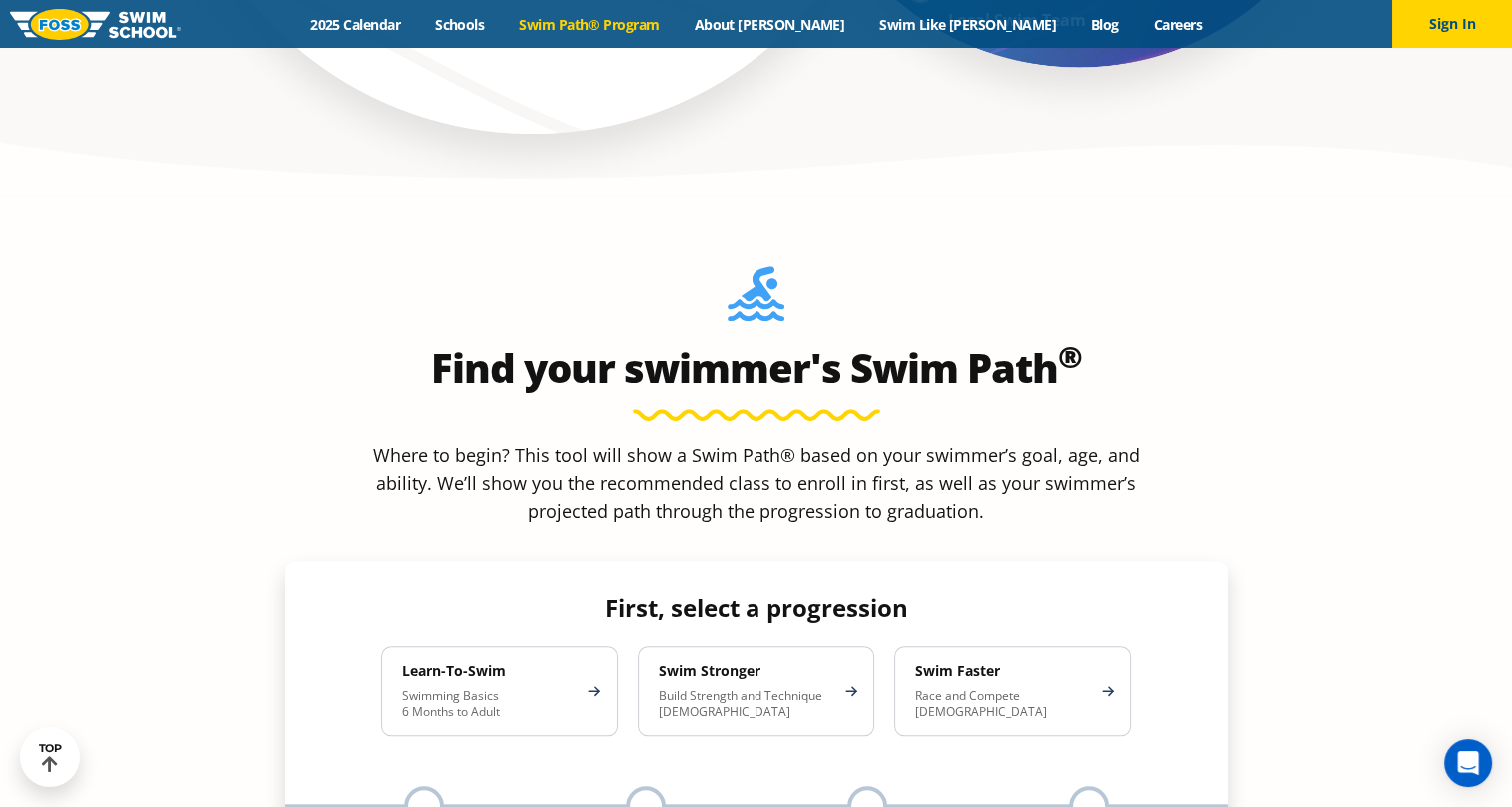 scroll, scrollTop: 1654, scrollLeft: 0, axis: vertical 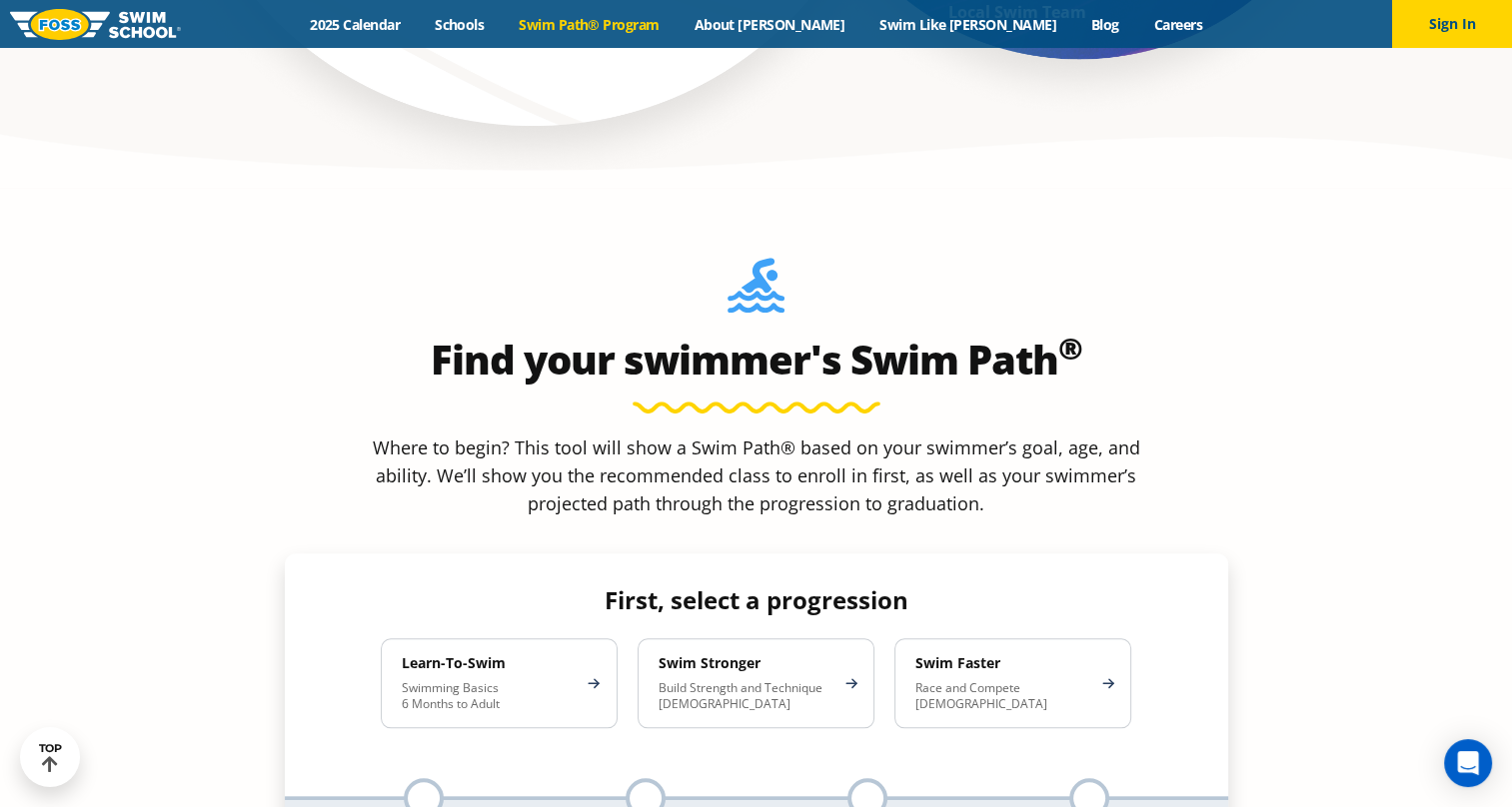 click on "Learn-To-Swim Swimming Basics 6 Months to Adult" at bounding box center (499, 683) 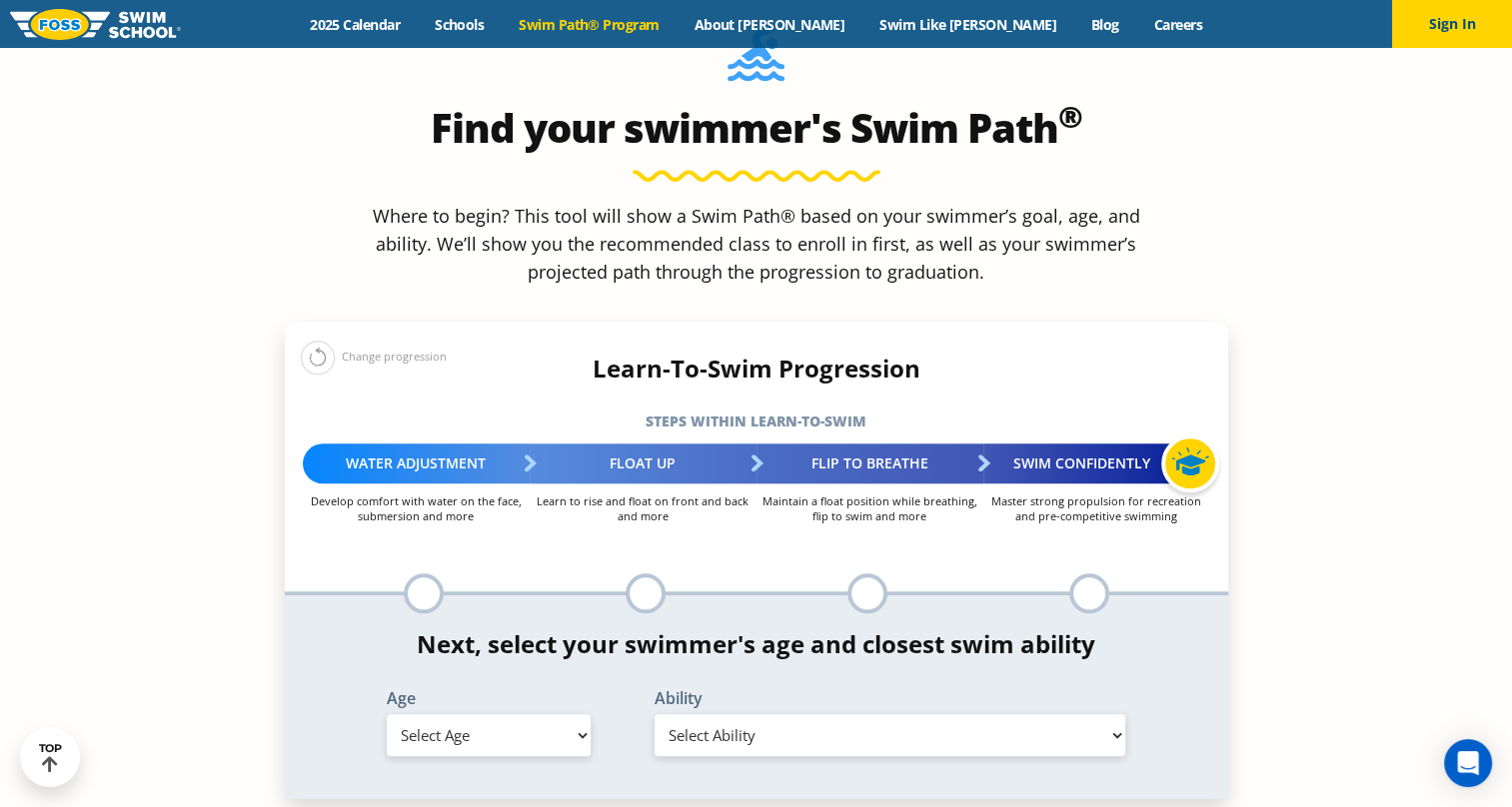 scroll, scrollTop: 1886, scrollLeft: 0, axis: vertical 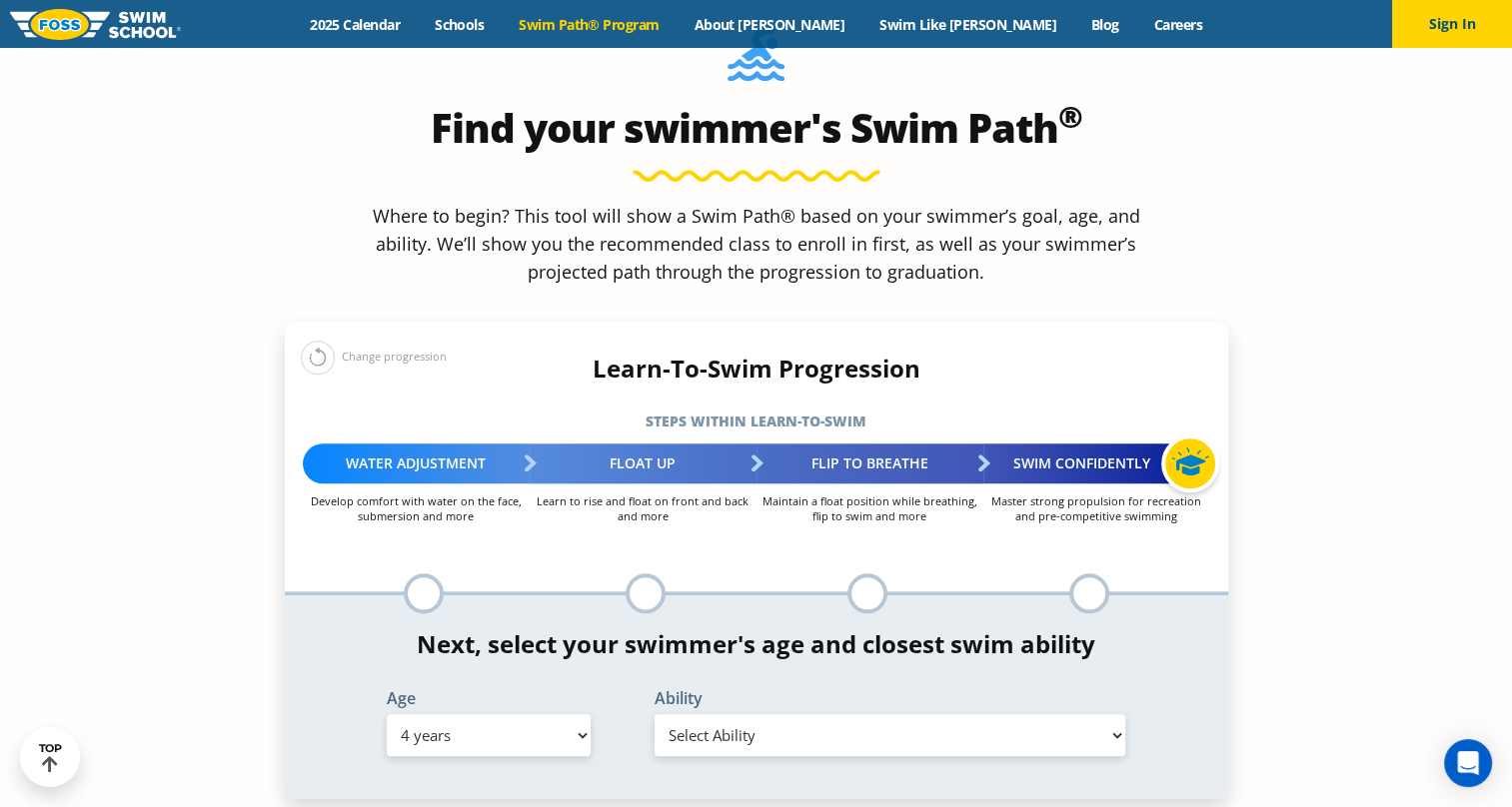click on "Select Age 6 months - 1 year 1 year 2 years 3 years 4 years 5 years 6 years 7 years 8 years 9 years 10 years  11 years  12 years  13 years  14 years  15 years  16 years  17 years  Adult (18 years +)" at bounding box center (489, 735) 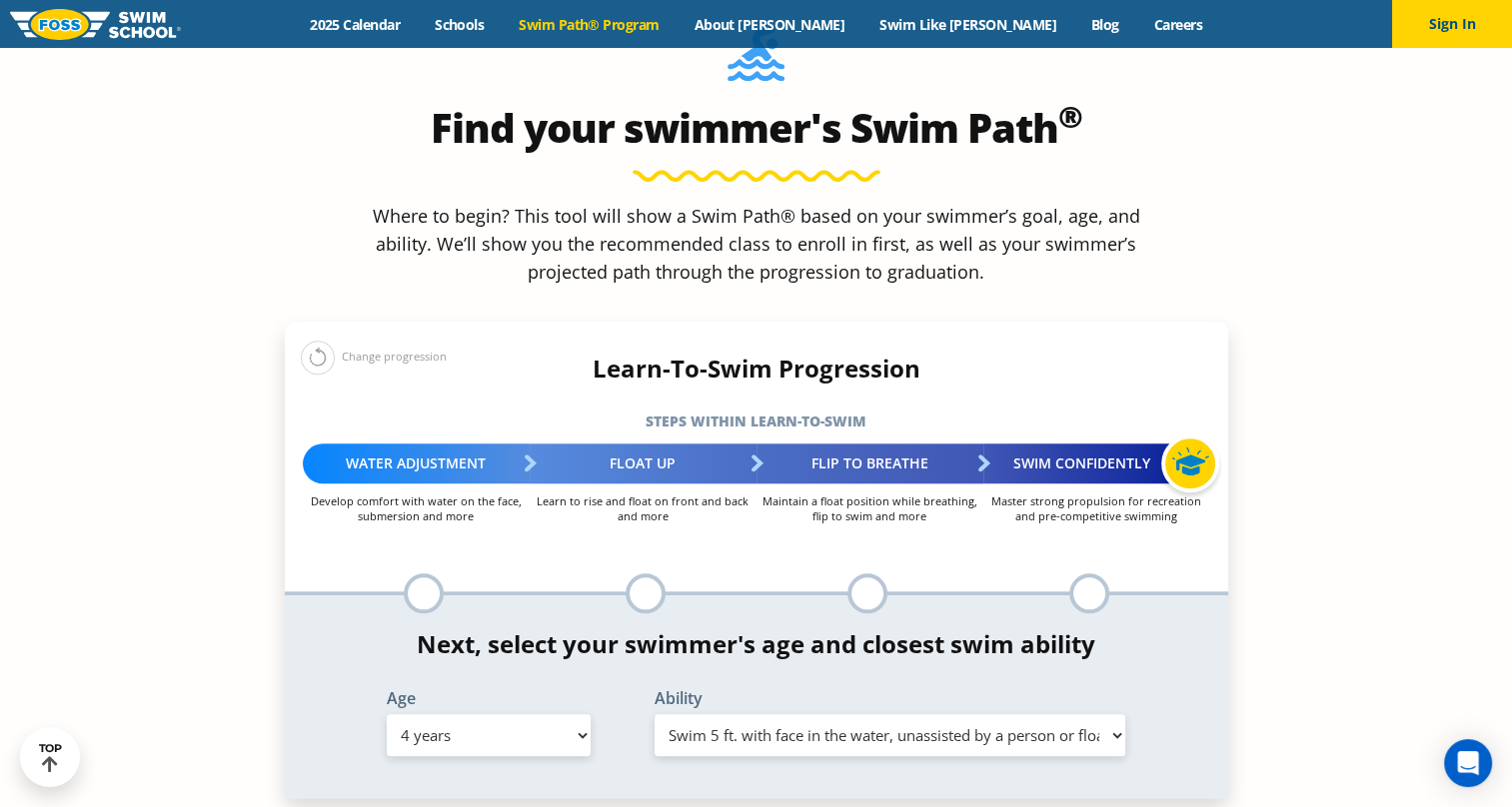 click on "Select Ability First in-water experience When in the water, reliant on a life jacket or floatation device Uncomfortable putting face in the water and/or getting water on ears while floating on back Swim 5 ft. with face in the water, unassisted by a person or floatie I would be comfortable if my child fell in the water and confident that they would be able to get back to the edge with no assistance In open water, able to swim for at least 15 ft back to safety while flipping from front to back to breathe/float Unsure/or my swimmer does not fit within any of these" at bounding box center [890, 735] 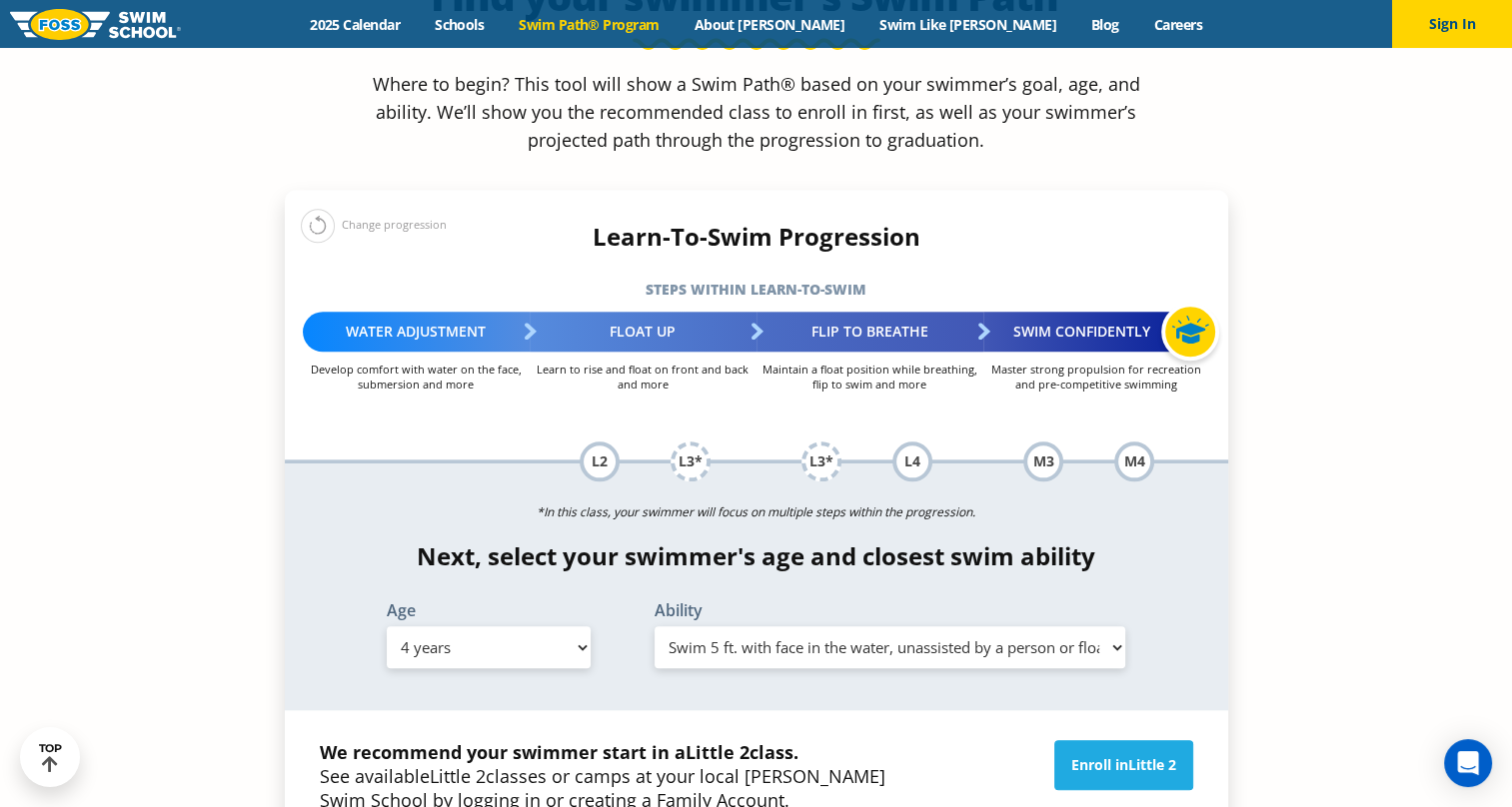 scroll, scrollTop: 2018, scrollLeft: 0, axis: vertical 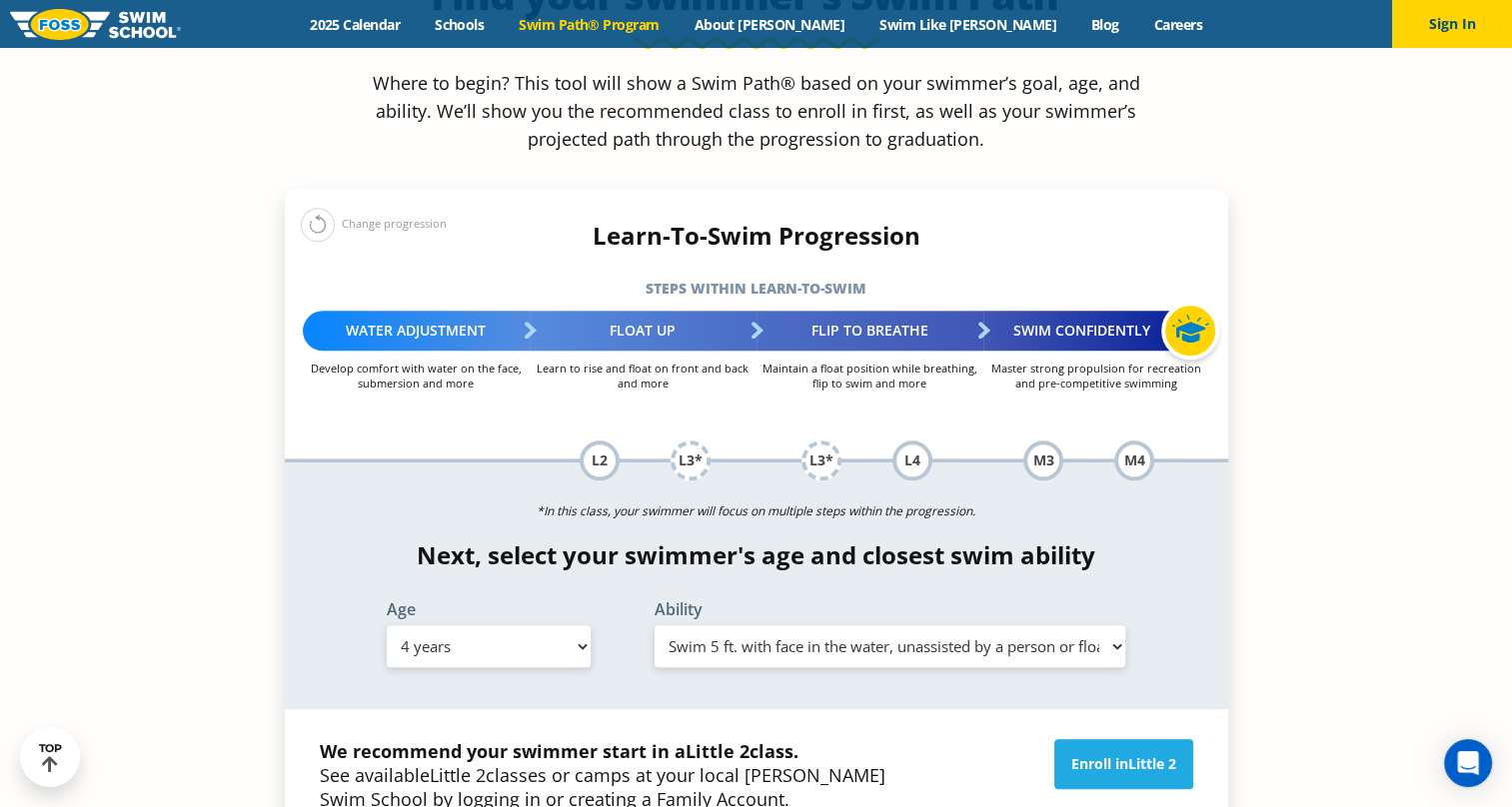 click on "Select Ability First in-water experience When in the water, reliant on a life jacket or floatation device Uncomfortable putting face in the water and/or getting water on ears while floating on back Swim 5 ft. with face in the water, unassisted by a person or floatie I would be comfortable if my child fell in the water and confident that they would be able to get back to the edge with no assistance In open water, able to swim for at least 15 ft back to safety while flipping from front to back to breathe/float Unsure/or my swimmer does not fit within any of these" at bounding box center (890, 646) 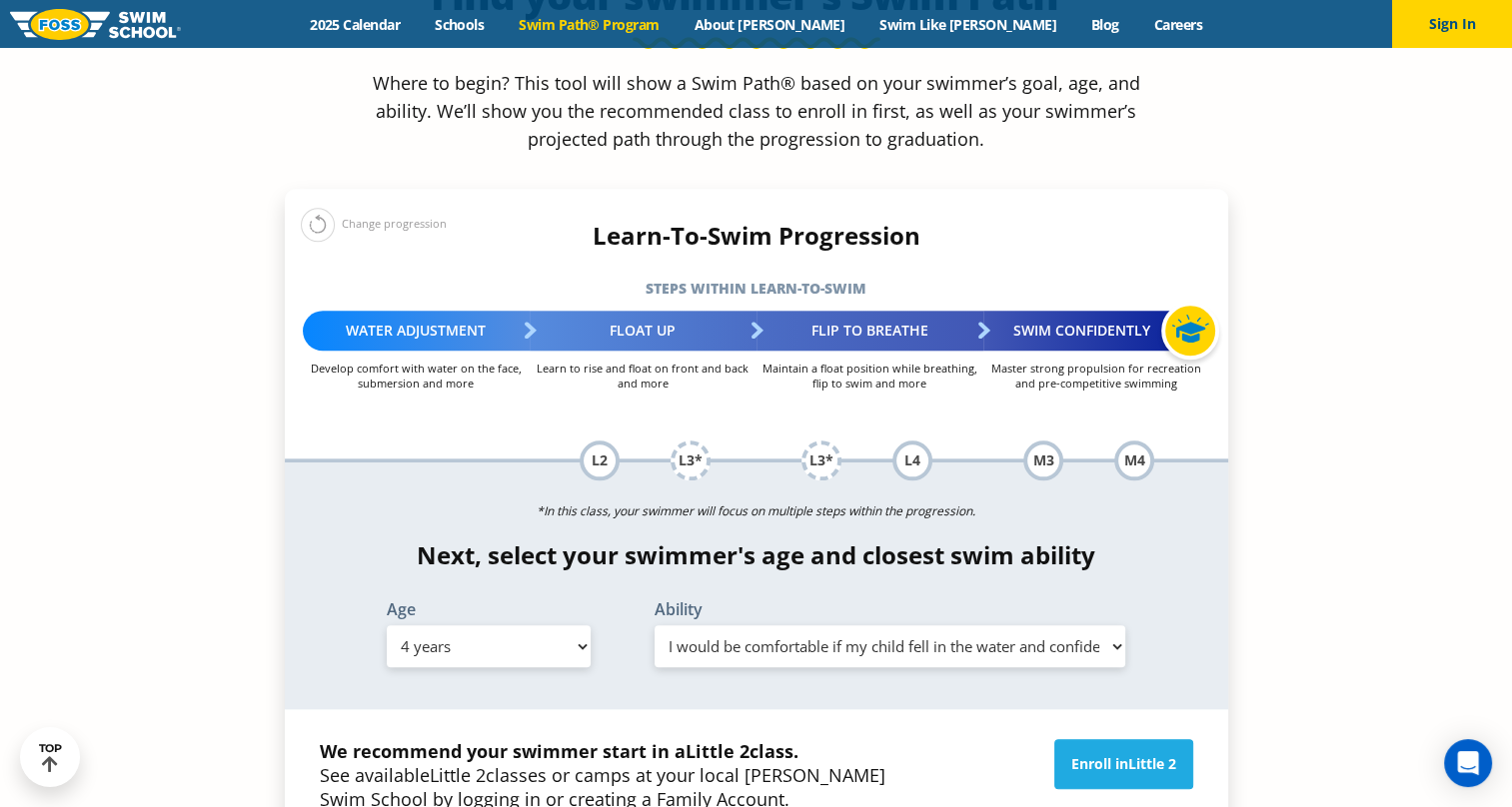 click on "Select Ability First in-water experience When in the water, reliant on a life jacket or floatation device Uncomfortable putting face in the water and/or getting water on ears while floating on back Swim 5 ft. with face in the water, unassisted by a person or floatie I would be comfortable if my child fell in the water and confident that they would be able to get back to the edge with no assistance In open water, able to swim for at least 15 ft back to safety while flipping from front to back to breathe/float Unsure/or my swimmer does not fit within any of these" at bounding box center [890, 646] 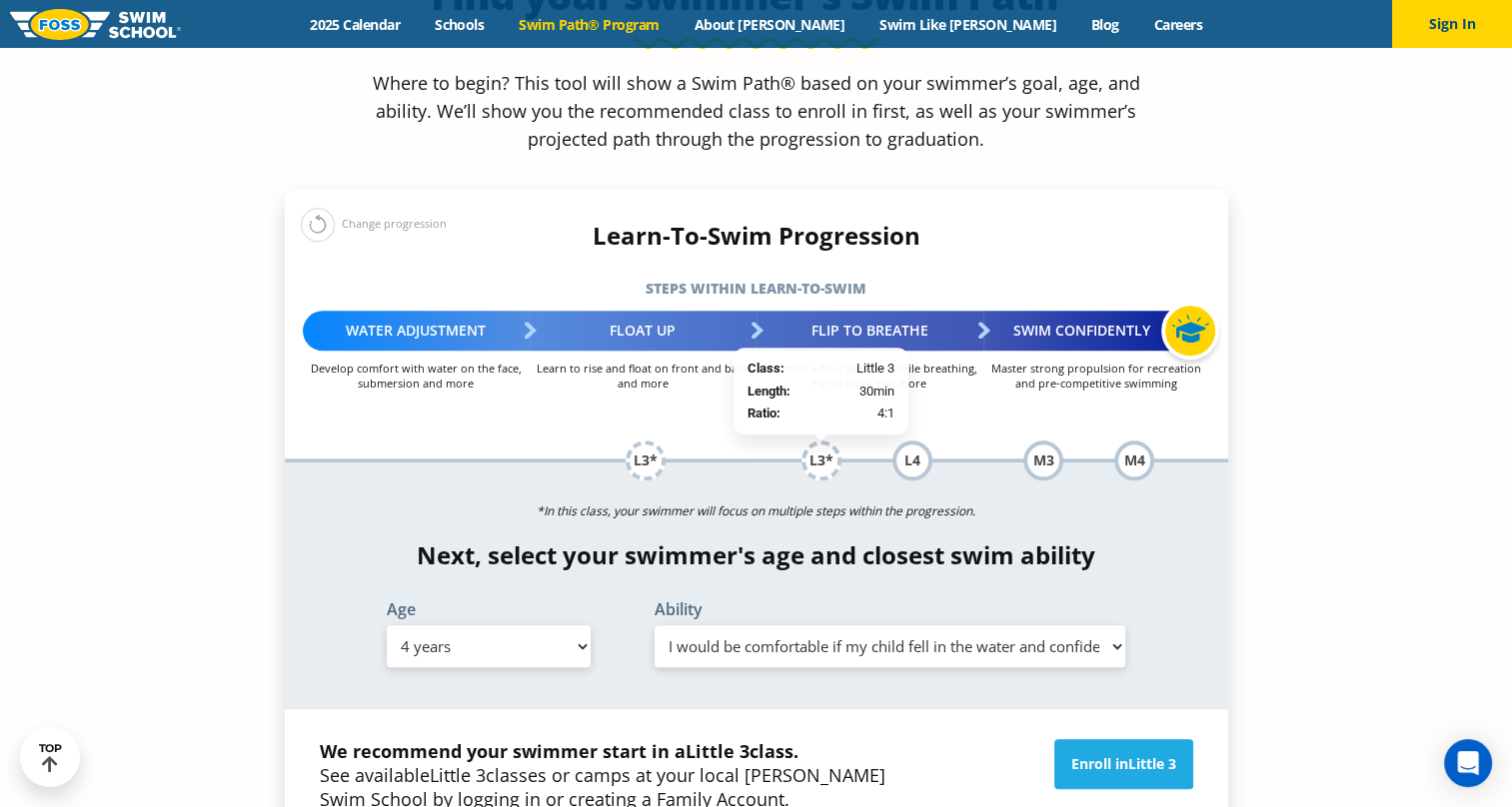 click on "L3*" at bounding box center [821, 460] 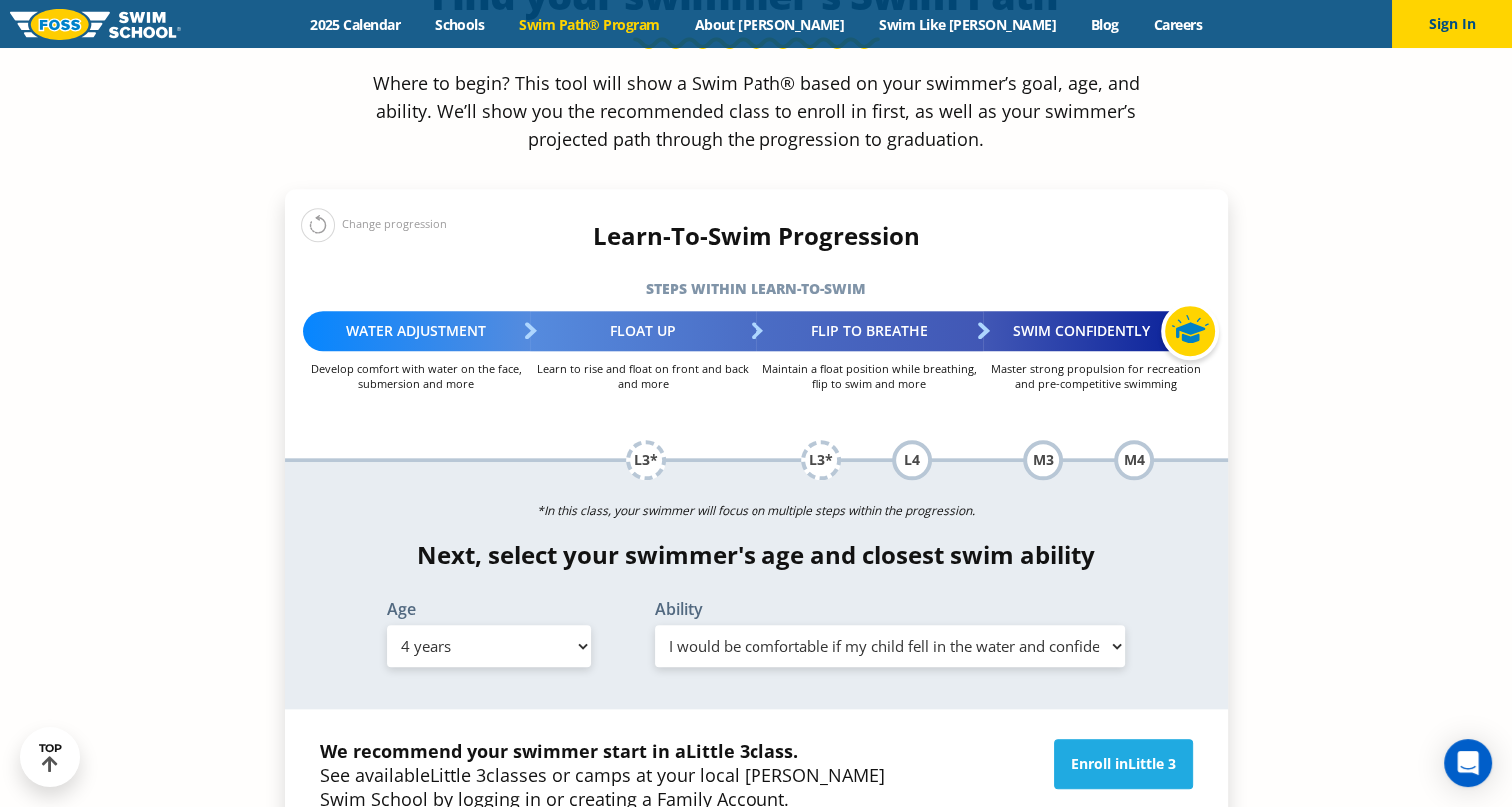 click on "L3*" at bounding box center [646, 460] 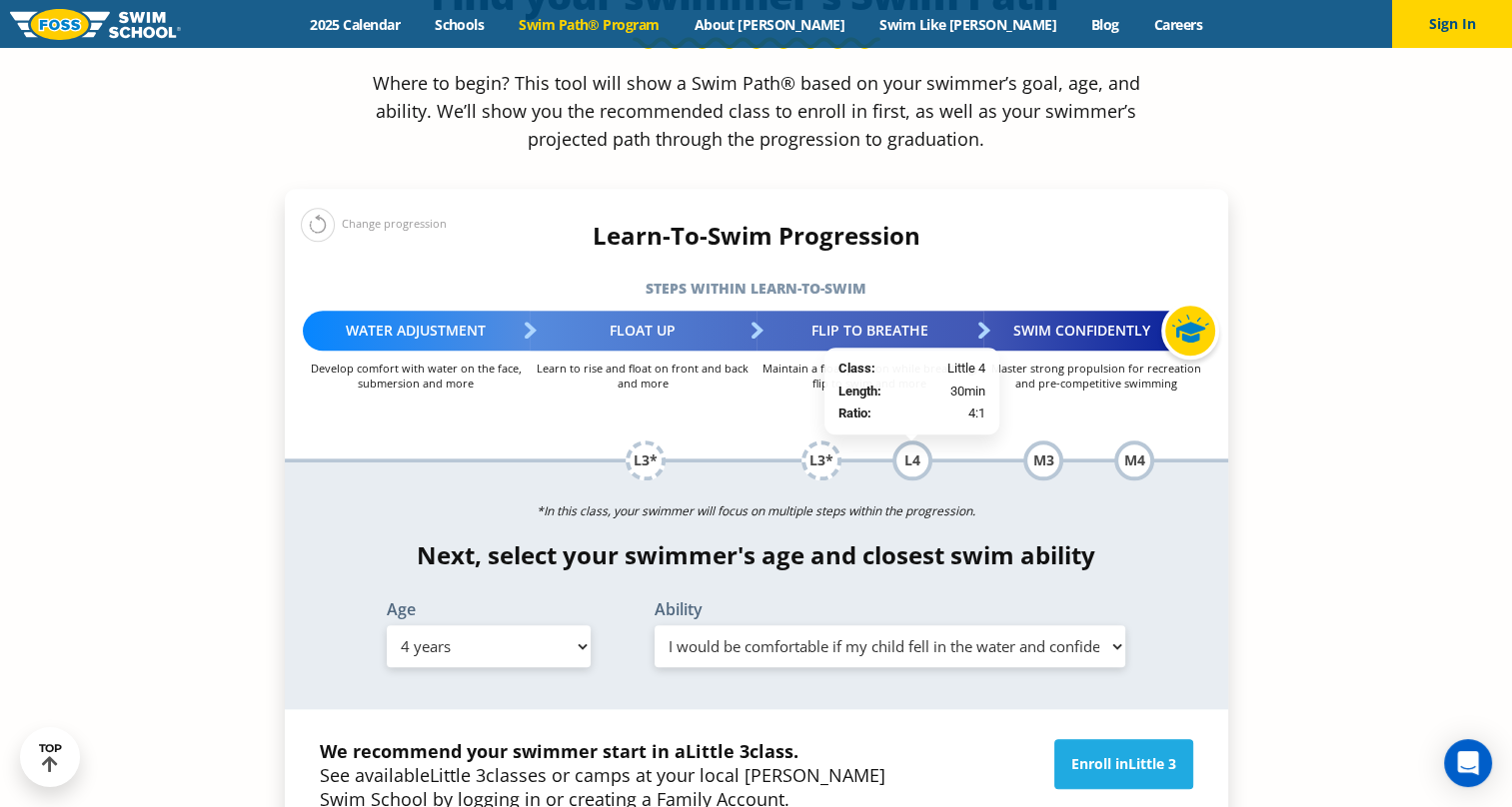 click on "L4" at bounding box center (912, 460) 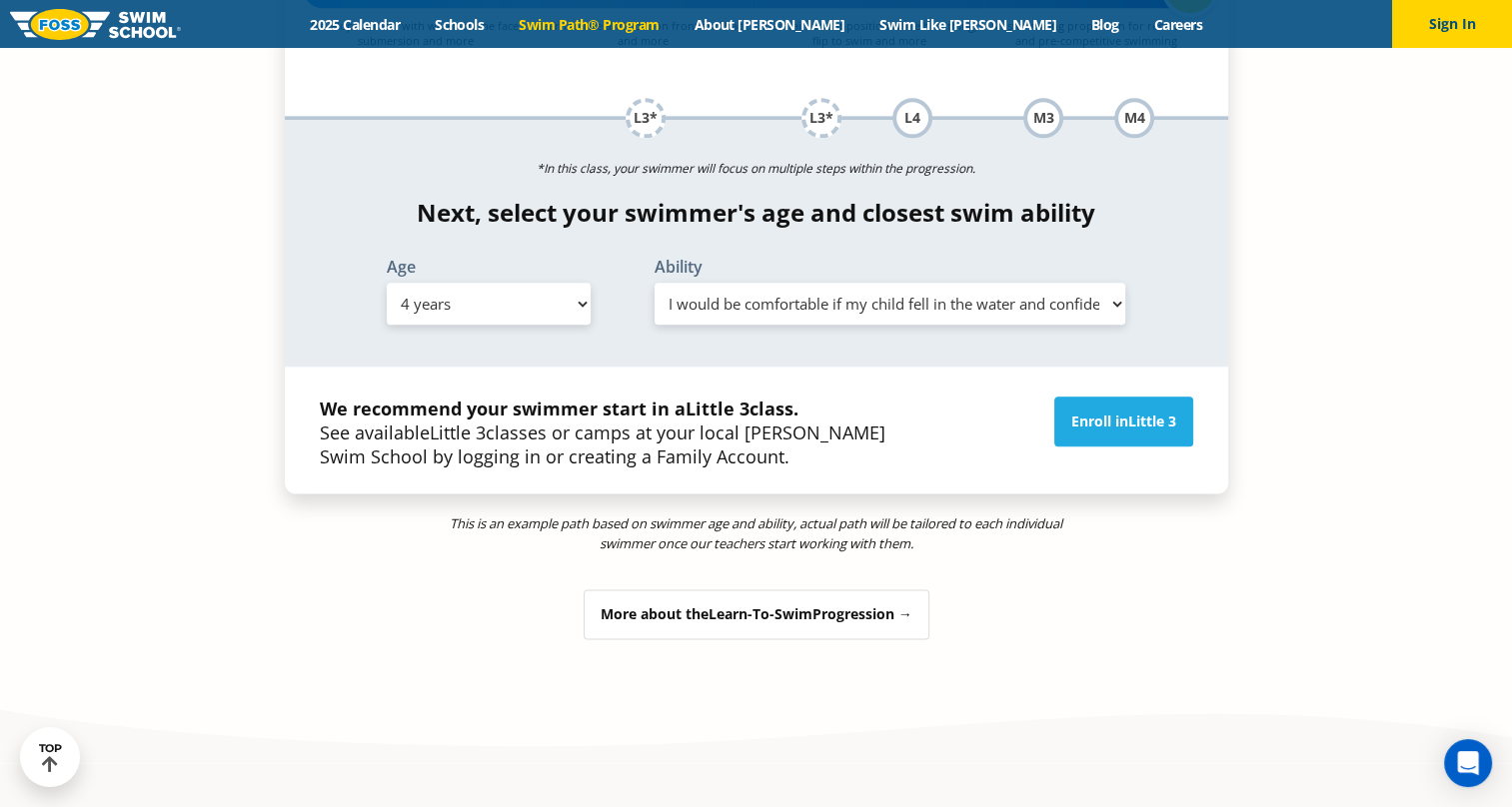 scroll, scrollTop: 2362, scrollLeft: 0, axis: vertical 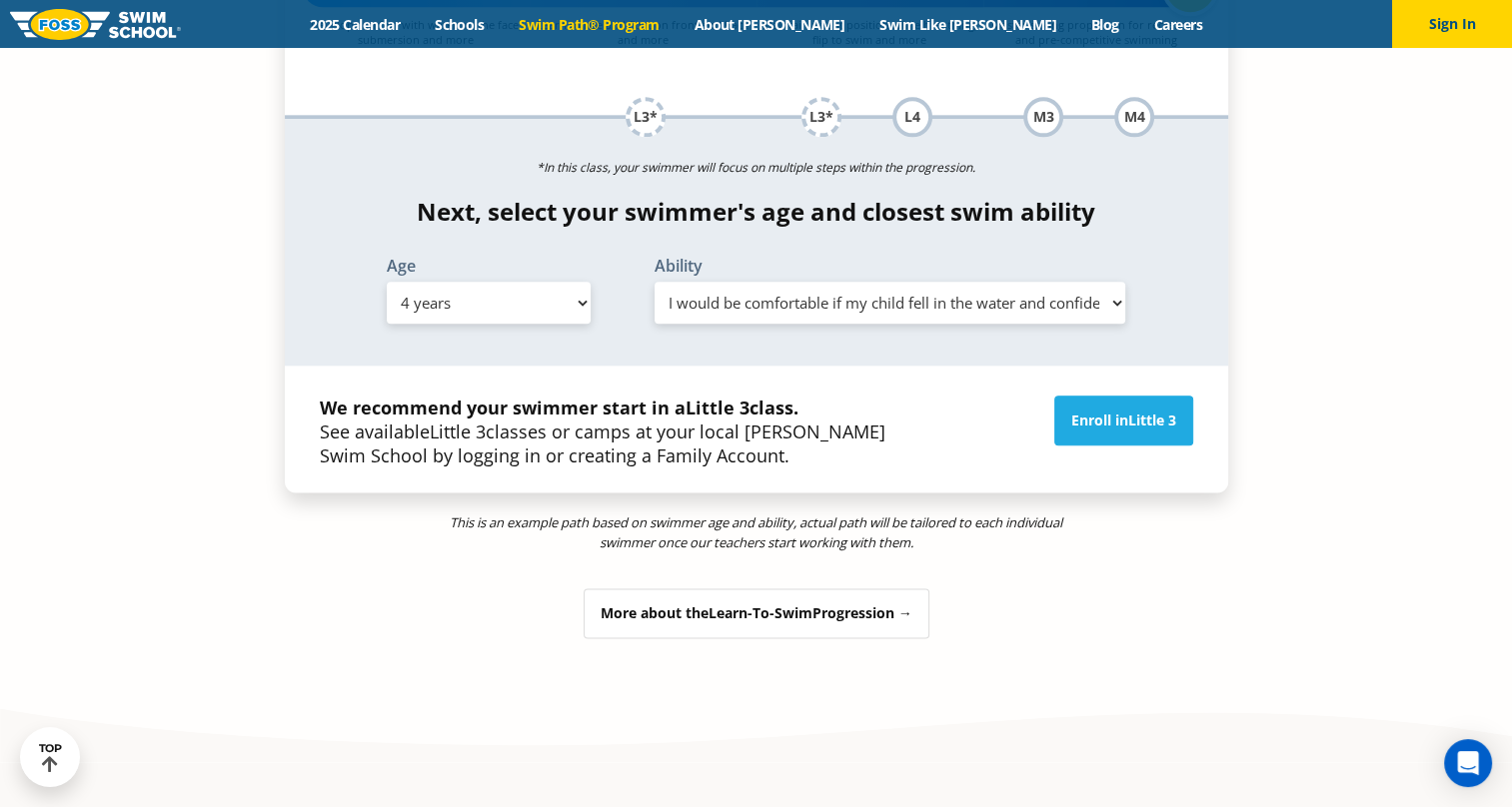 click on "More about the  Learn-To-Swim  Progression →" at bounding box center [756, 613] 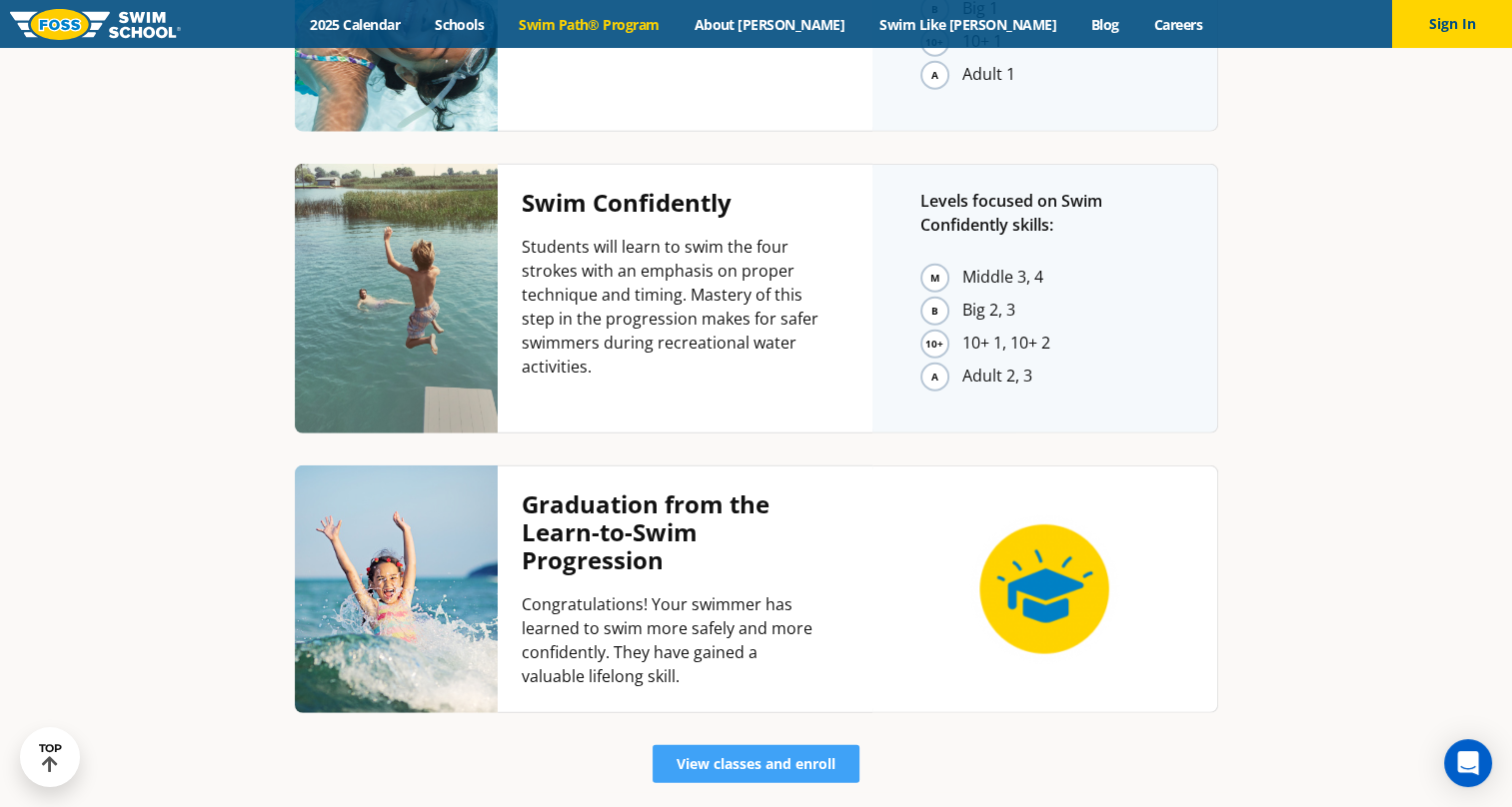 scroll, scrollTop: 5154, scrollLeft: 0, axis: vertical 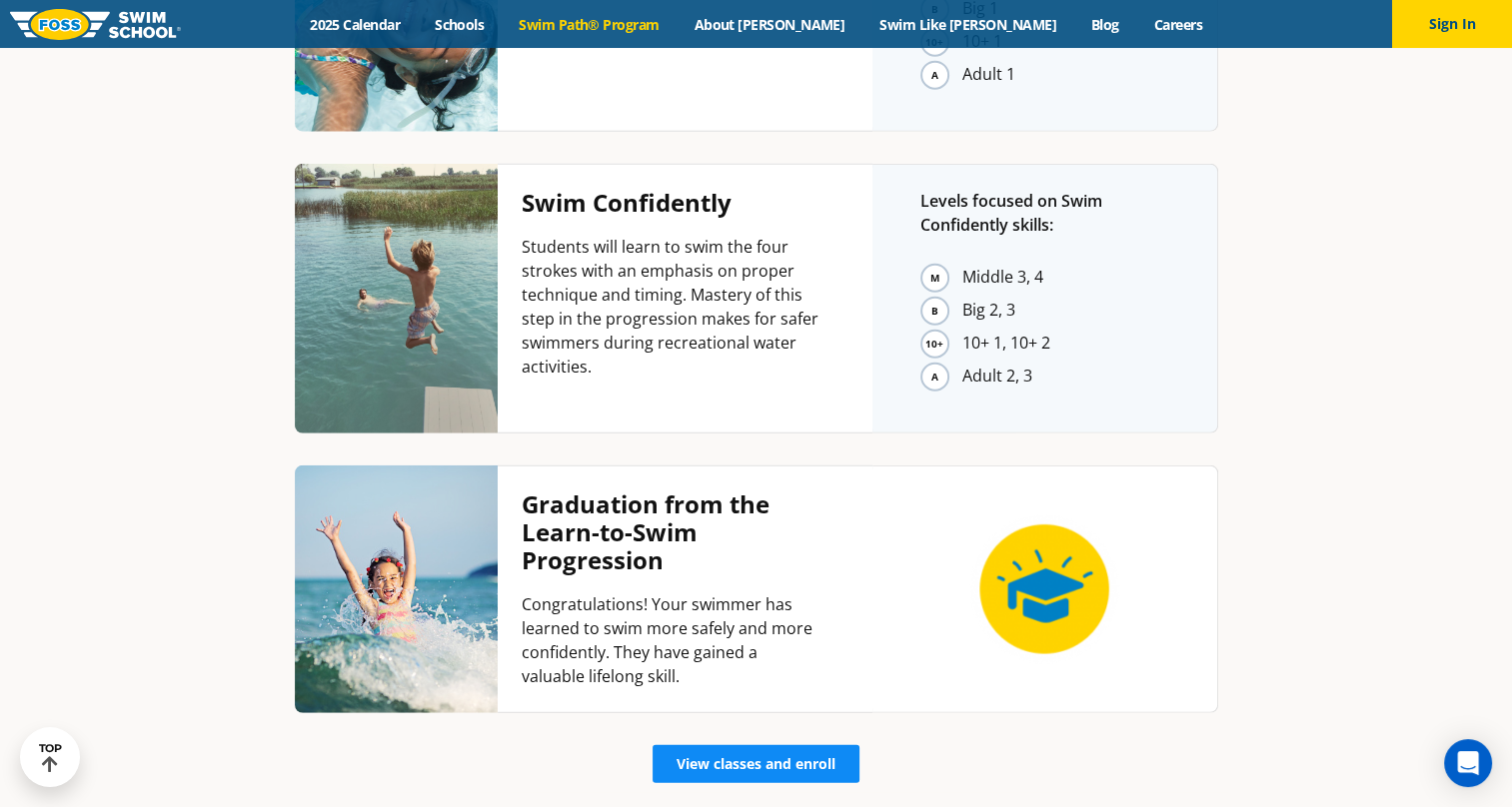 click on "View classes and enroll" at bounding box center [756, 764] 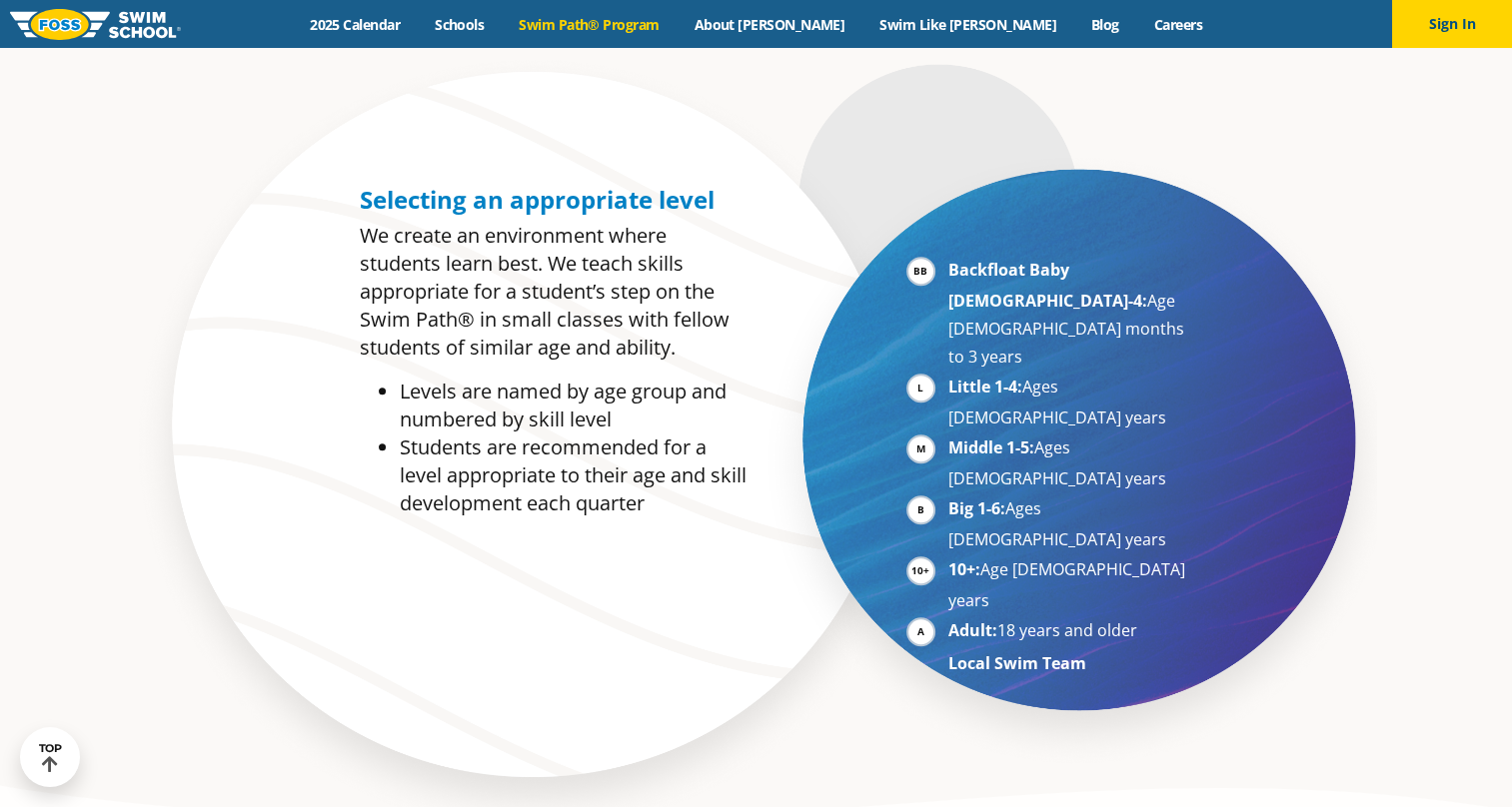 scroll, scrollTop: 0, scrollLeft: 0, axis: both 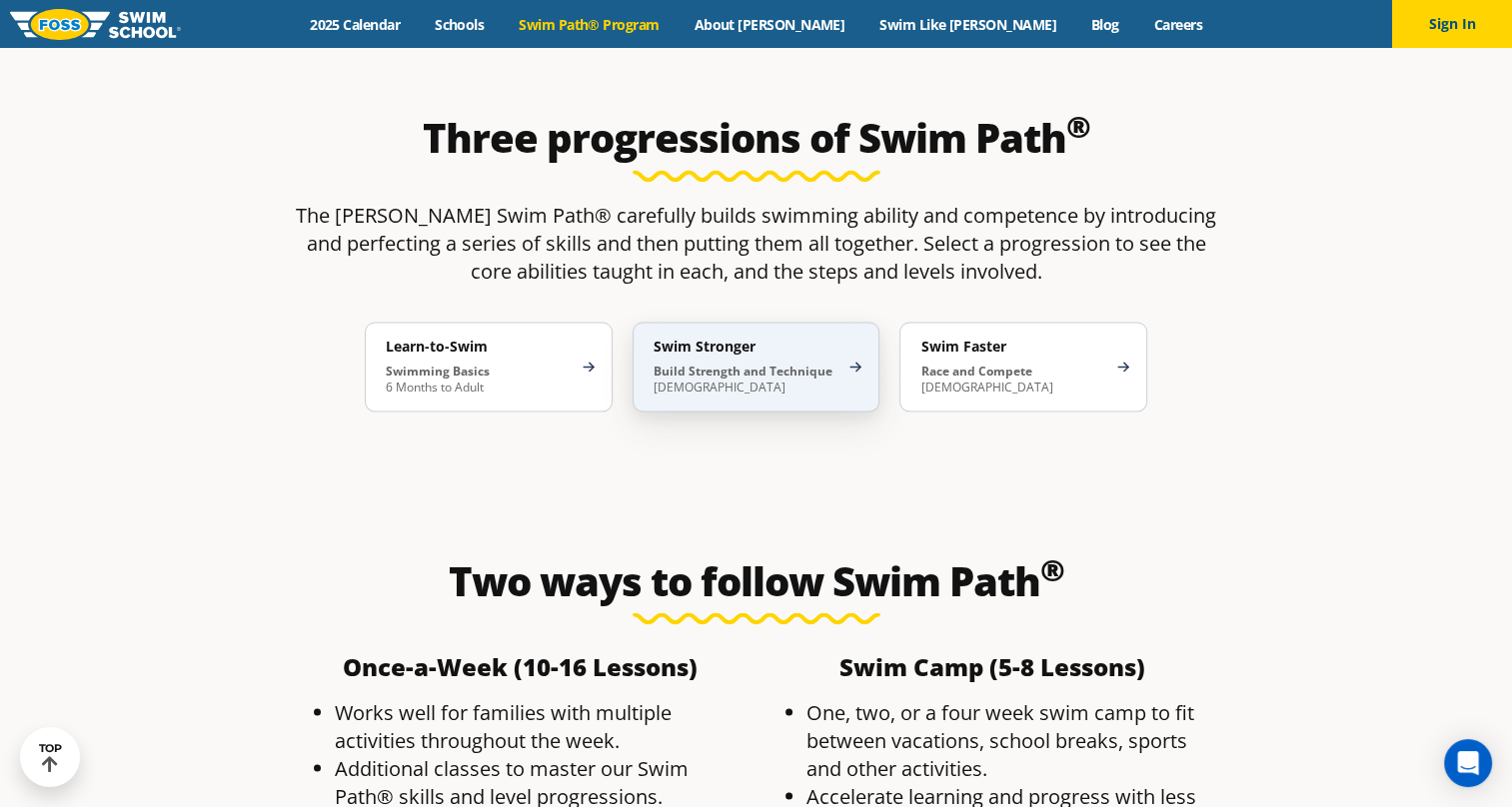 click on "Swim Stronger
Build Strength and Technique [DEMOGRAPHIC_DATA]" at bounding box center [756, 367] 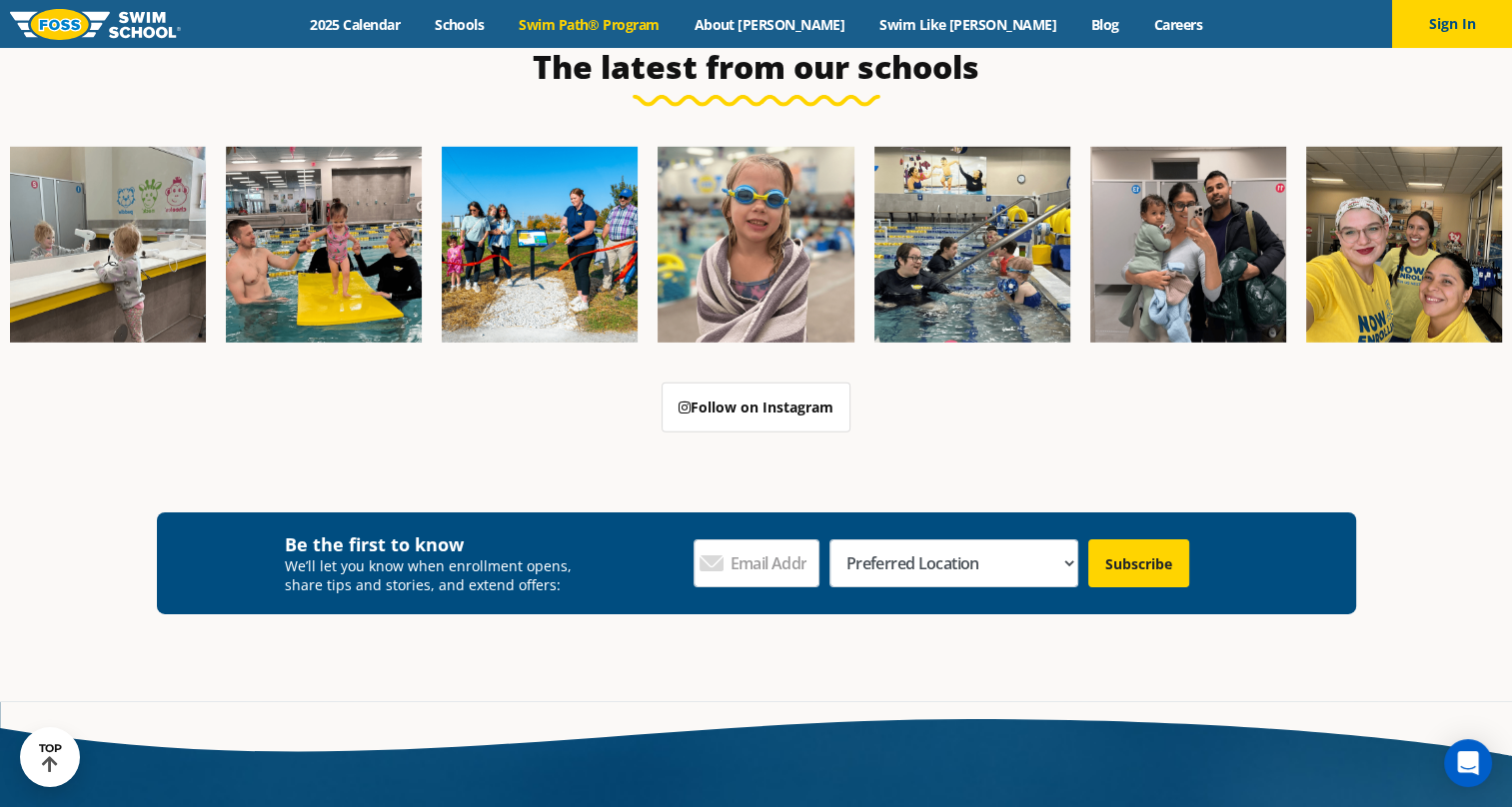 scroll, scrollTop: 6496, scrollLeft: 0, axis: vertical 